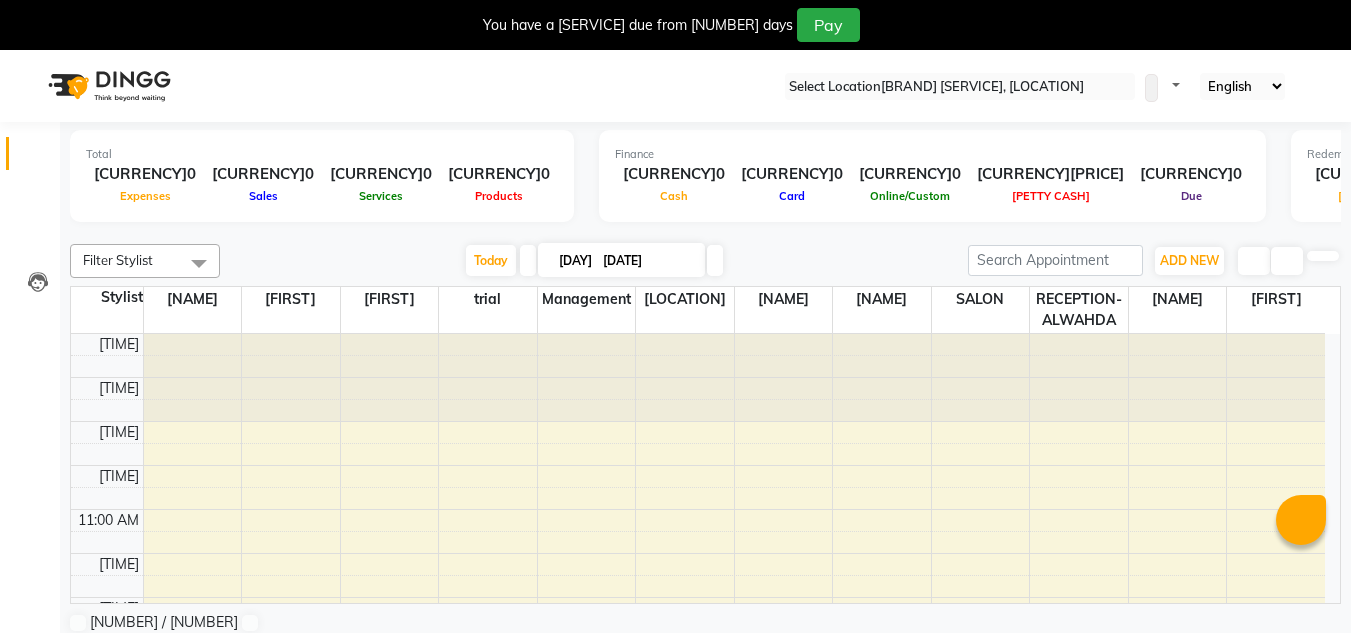 scroll, scrollTop: 0, scrollLeft: 0, axis: both 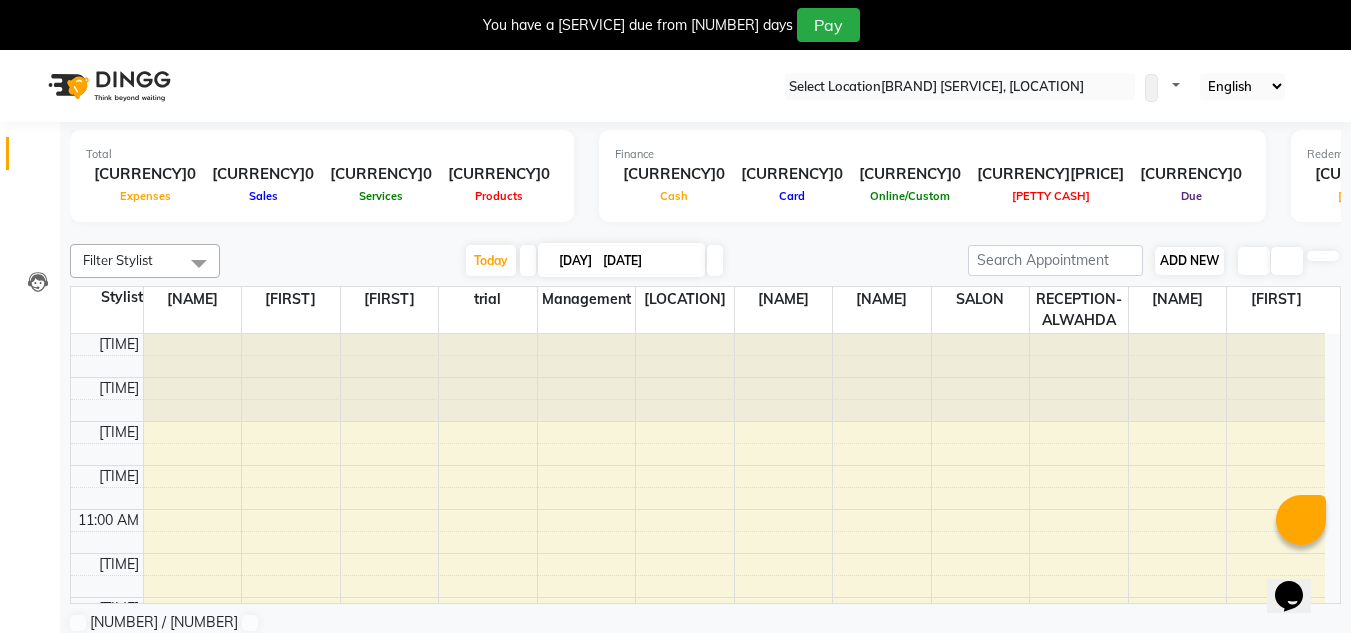 click on "ADD NEW" at bounding box center [1189, 260] 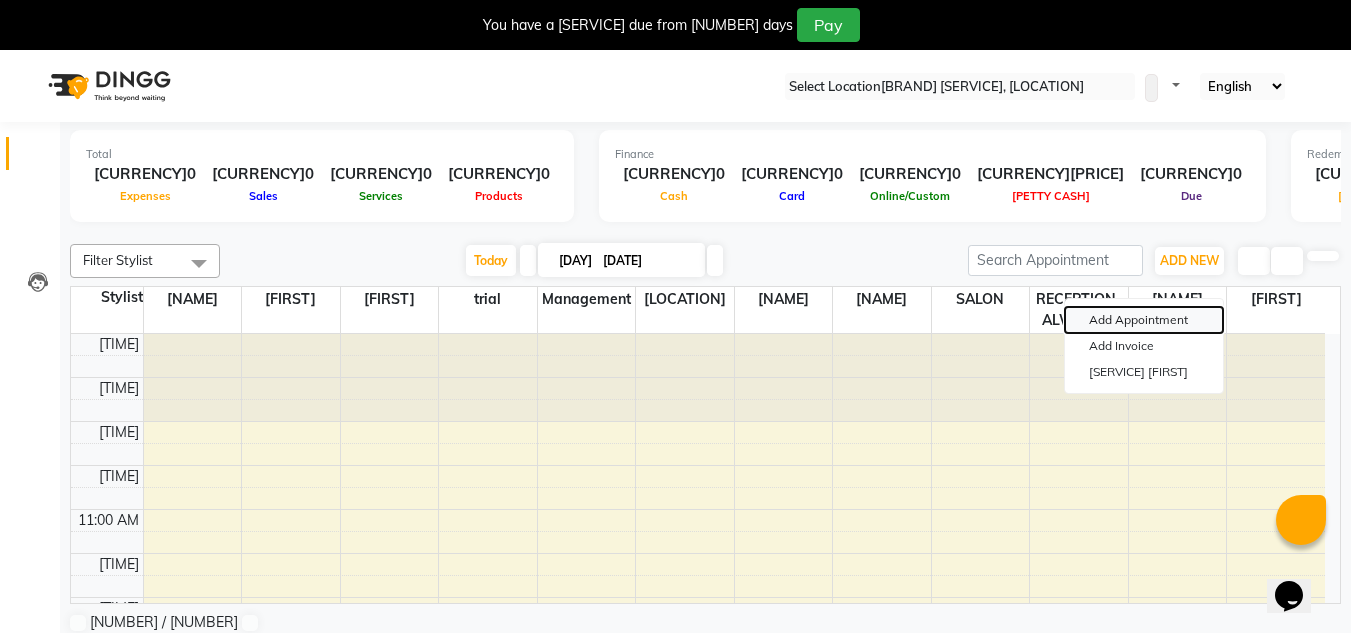 click on "Add Appointment" at bounding box center (1144, 320) 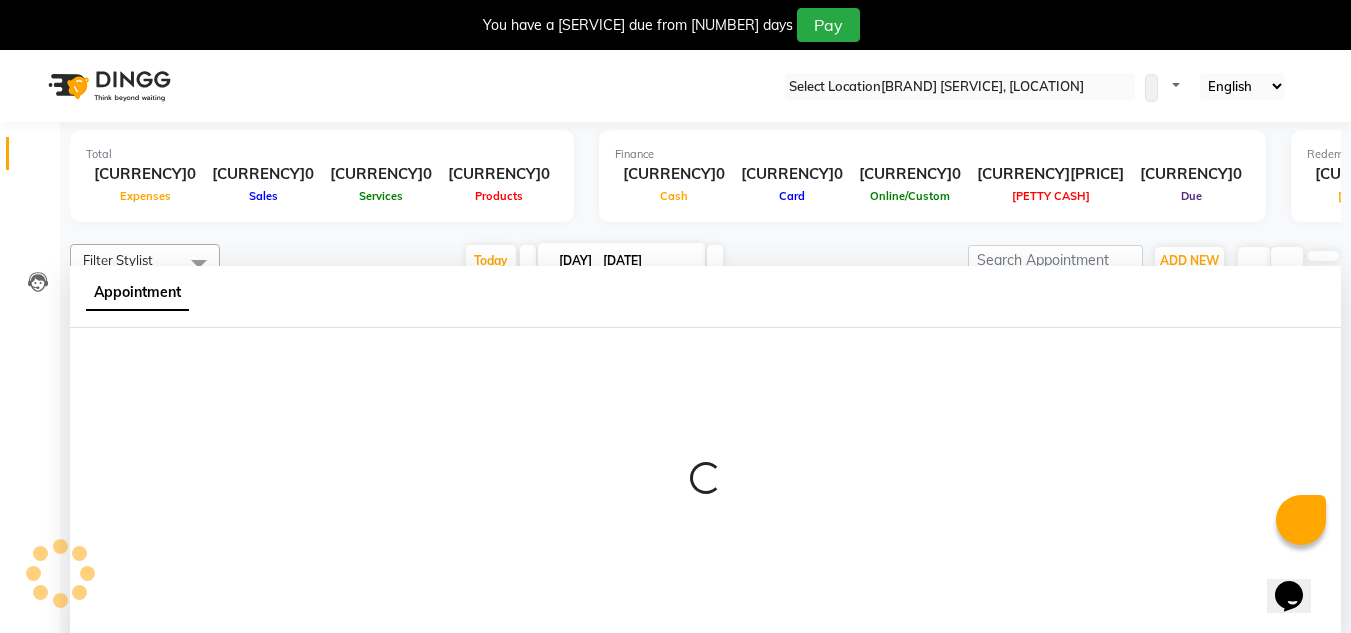 scroll, scrollTop: 51, scrollLeft: 0, axis: vertical 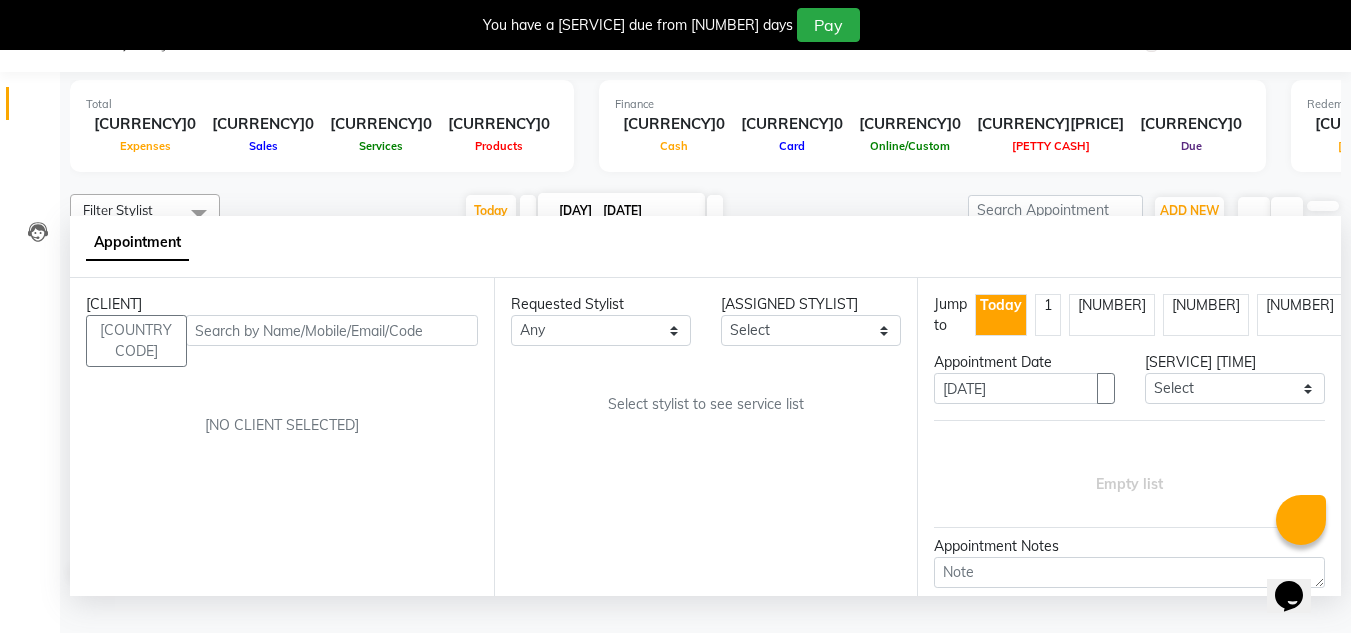 click at bounding box center (332, 330) 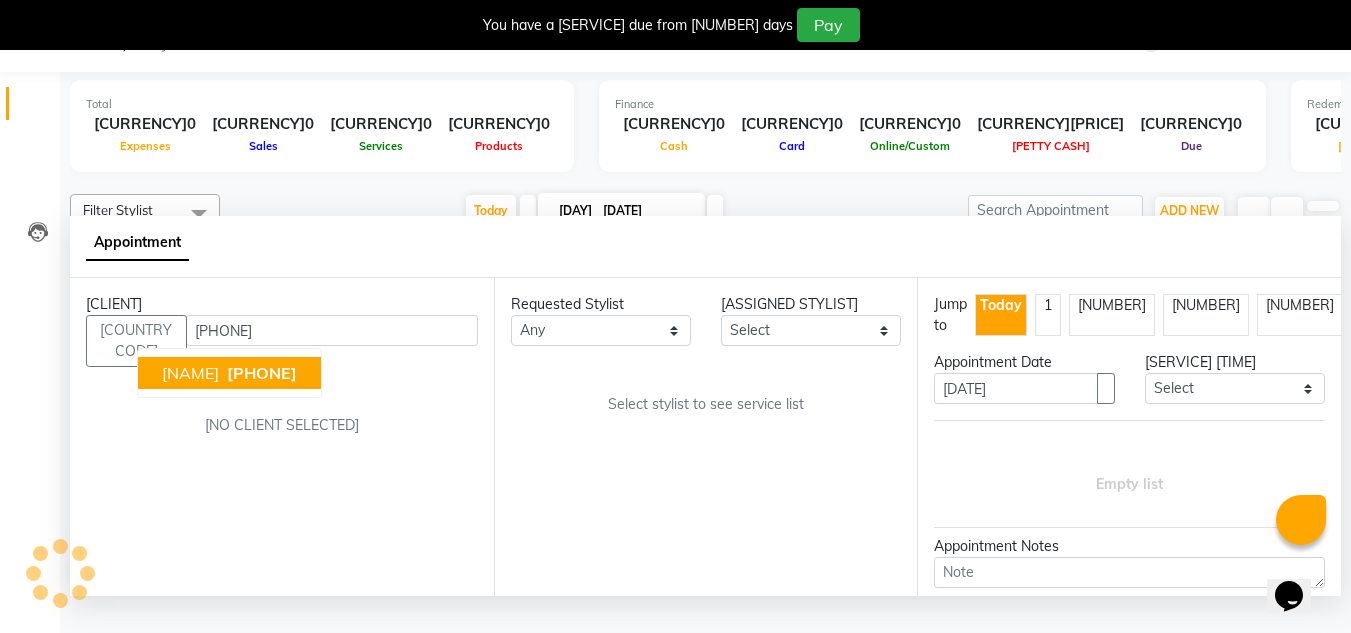 scroll, scrollTop: 0, scrollLeft: 0, axis: both 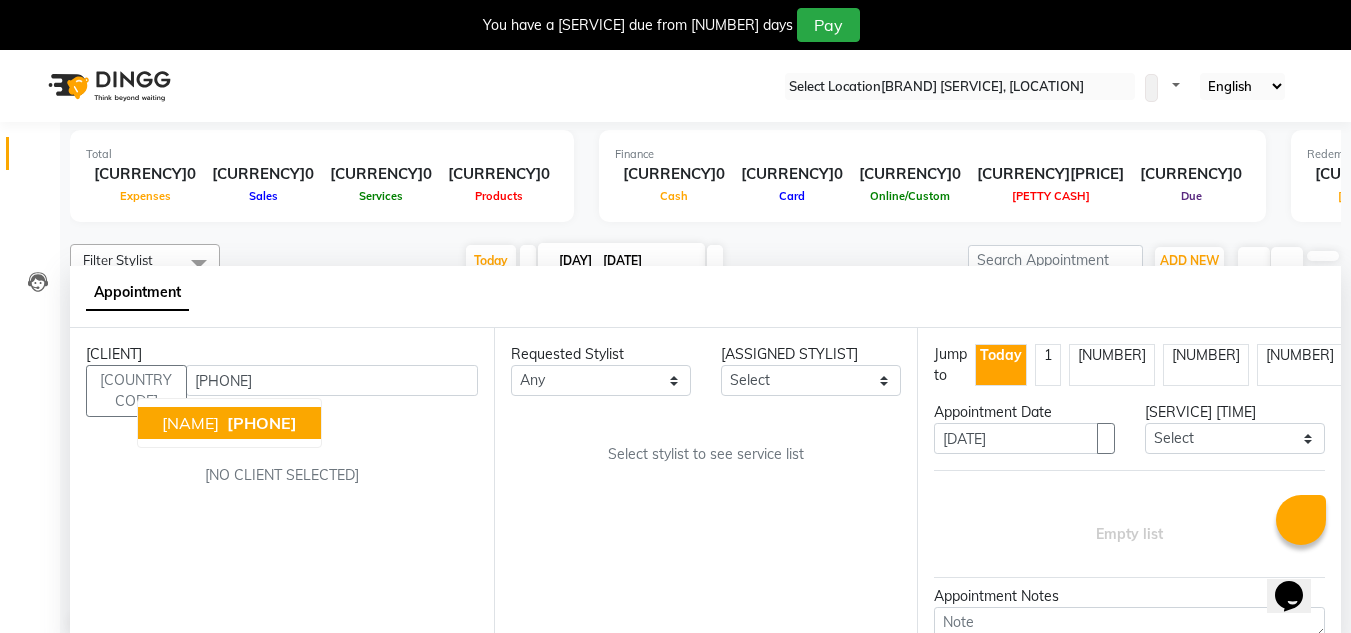 click on "[PHONE]" at bounding box center (262, 423) 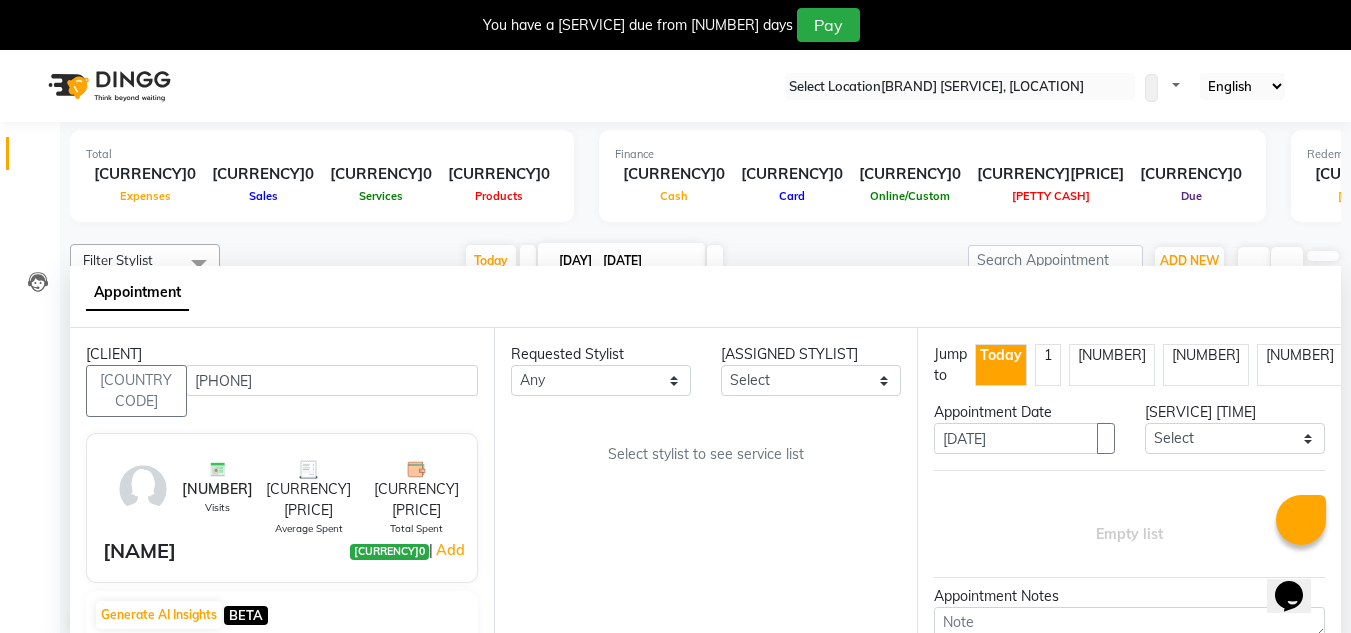 type on "[PHONE]" 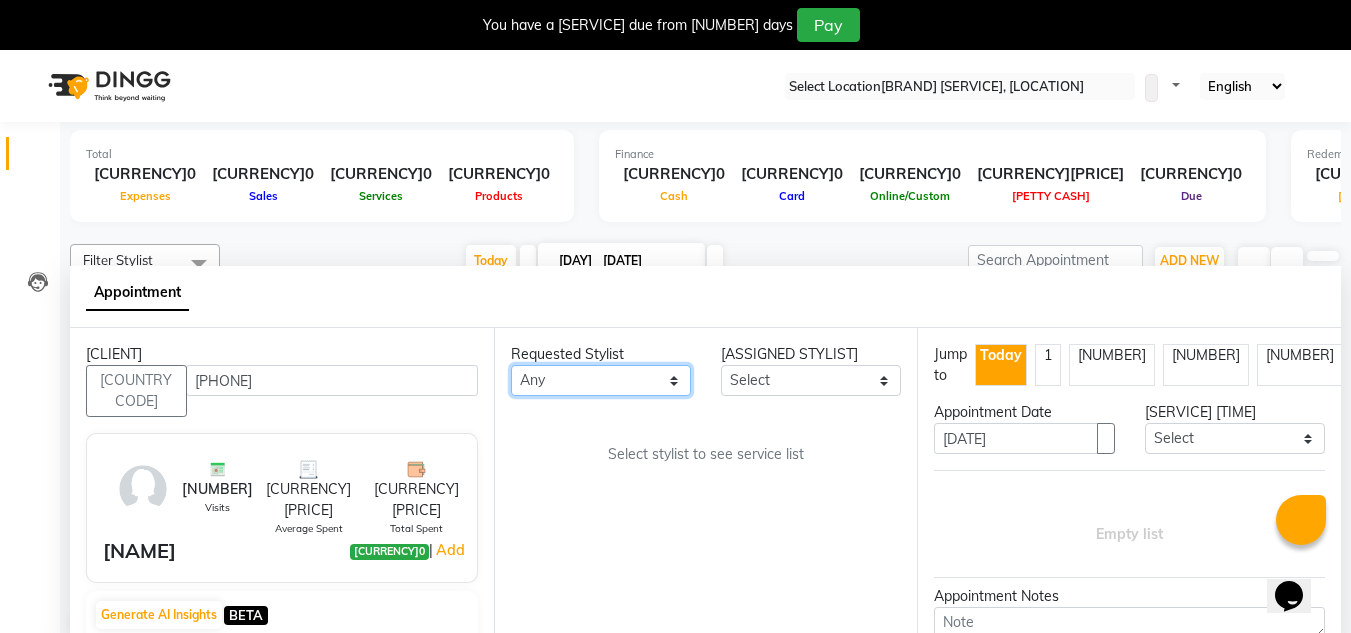 drag, startPoint x: 613, startPoint y: 417, endPoint x: 610, endPoint y: 404, distance: 13.341664 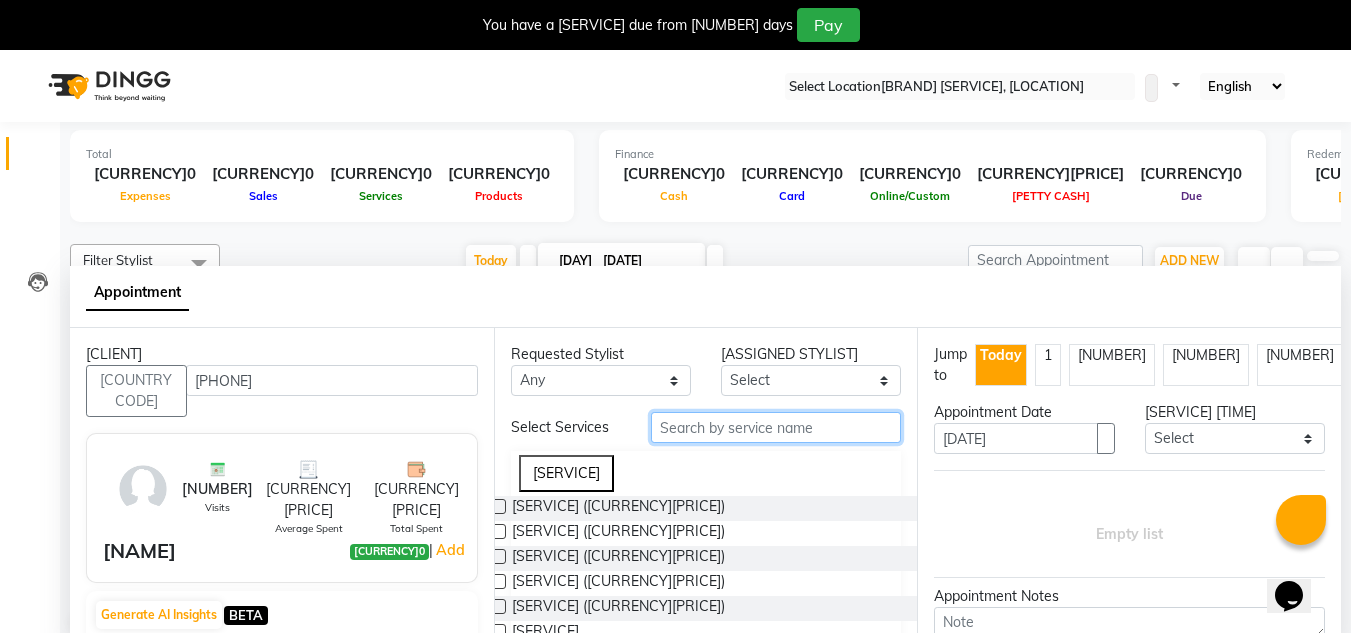 click at bounding box center (776, 427) 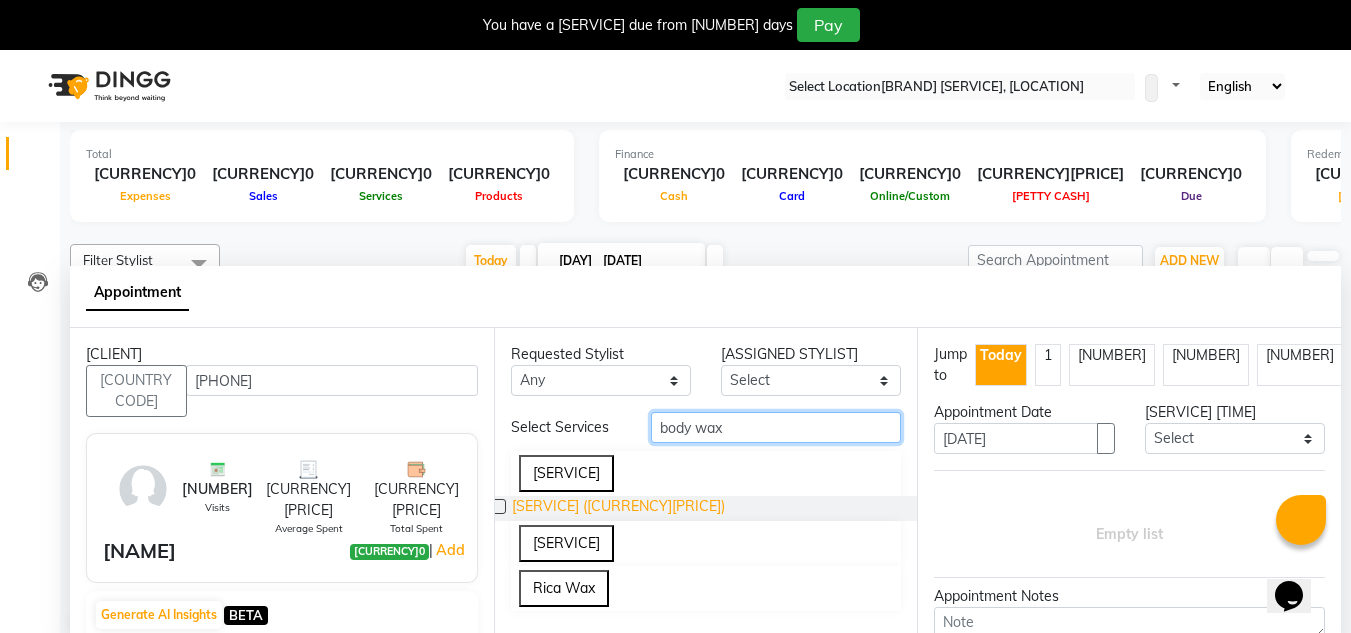 scroll, scrollTop: 10, scrollLeft: 0, axis: vertical 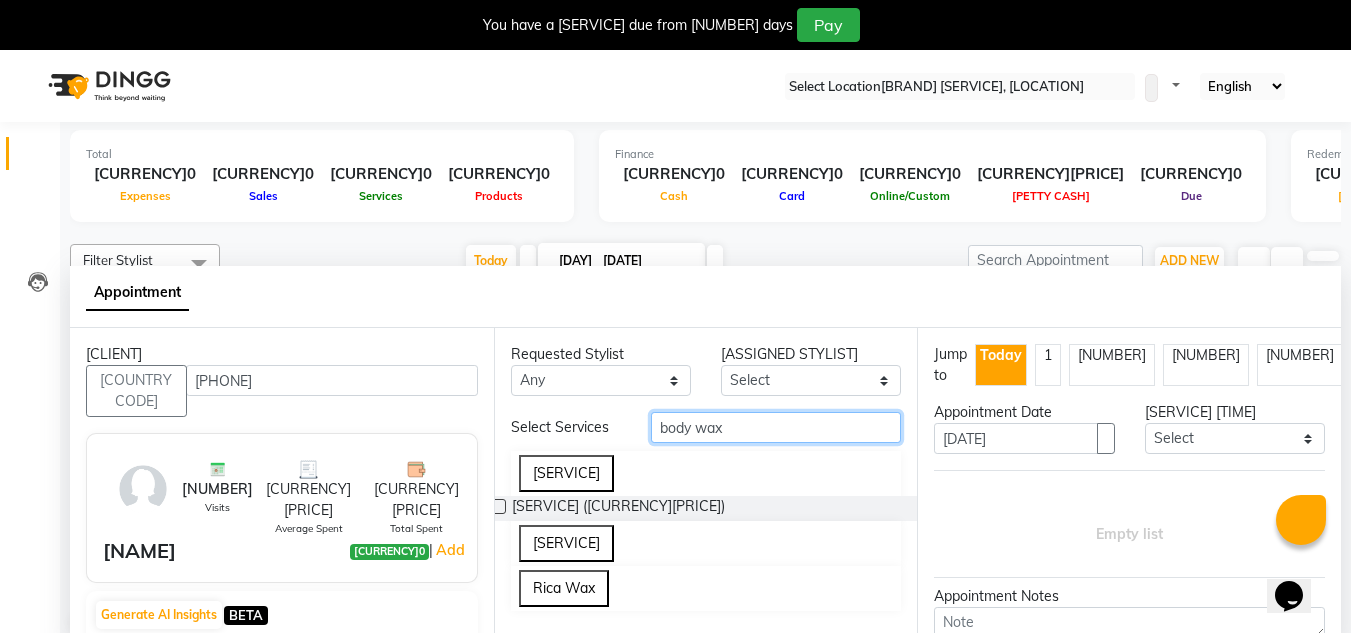 type on "body wax" 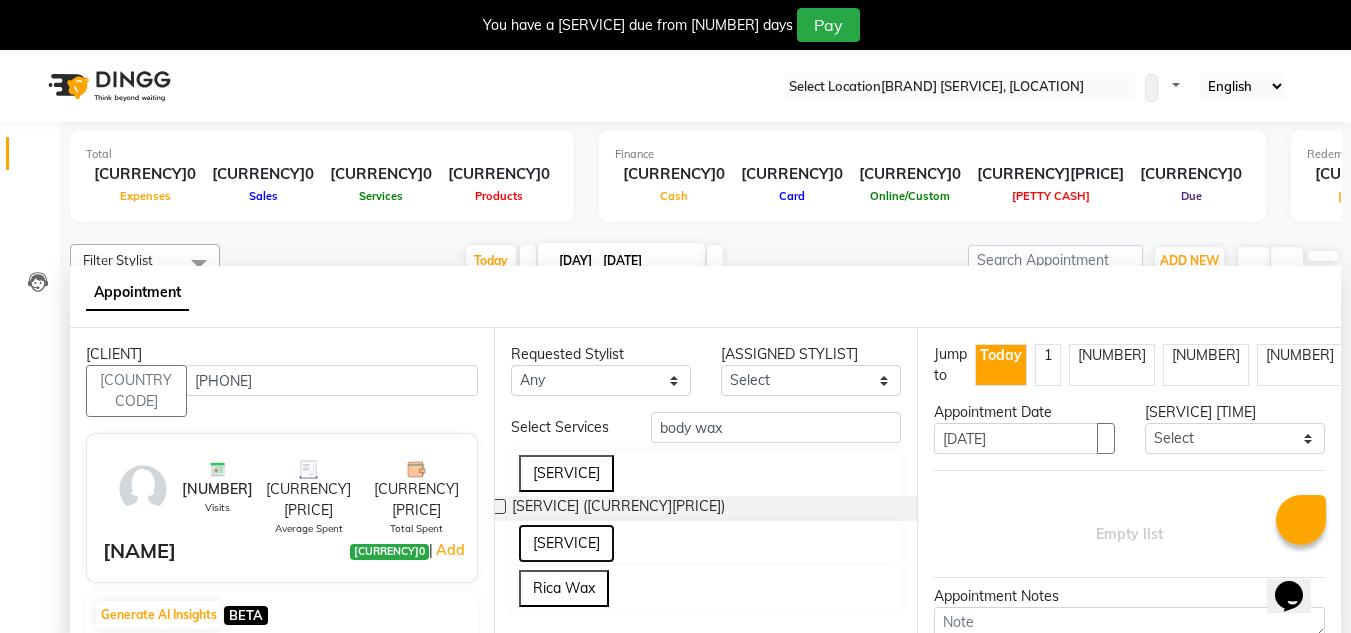 click on "[SERVICE]" at bounding box center (566, 543) 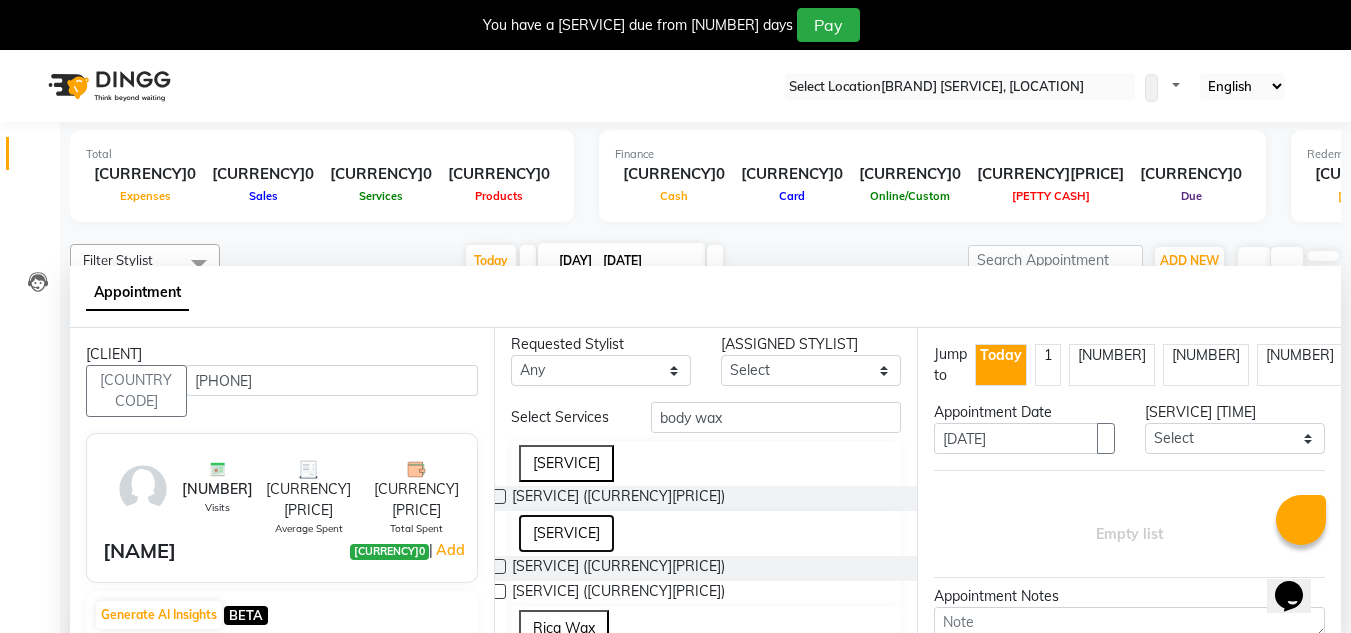 scroll, scrollTop: 109, scrollLeft: 0, axis: vertical 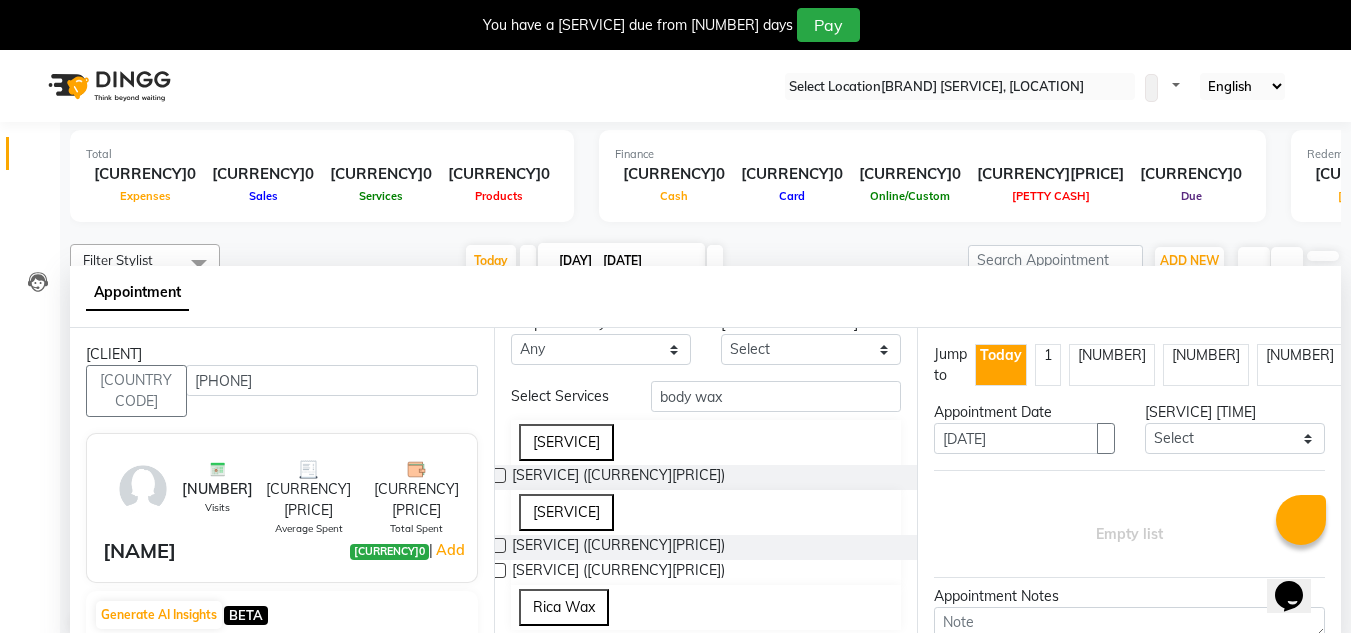 click at bounding box center [498, 570] 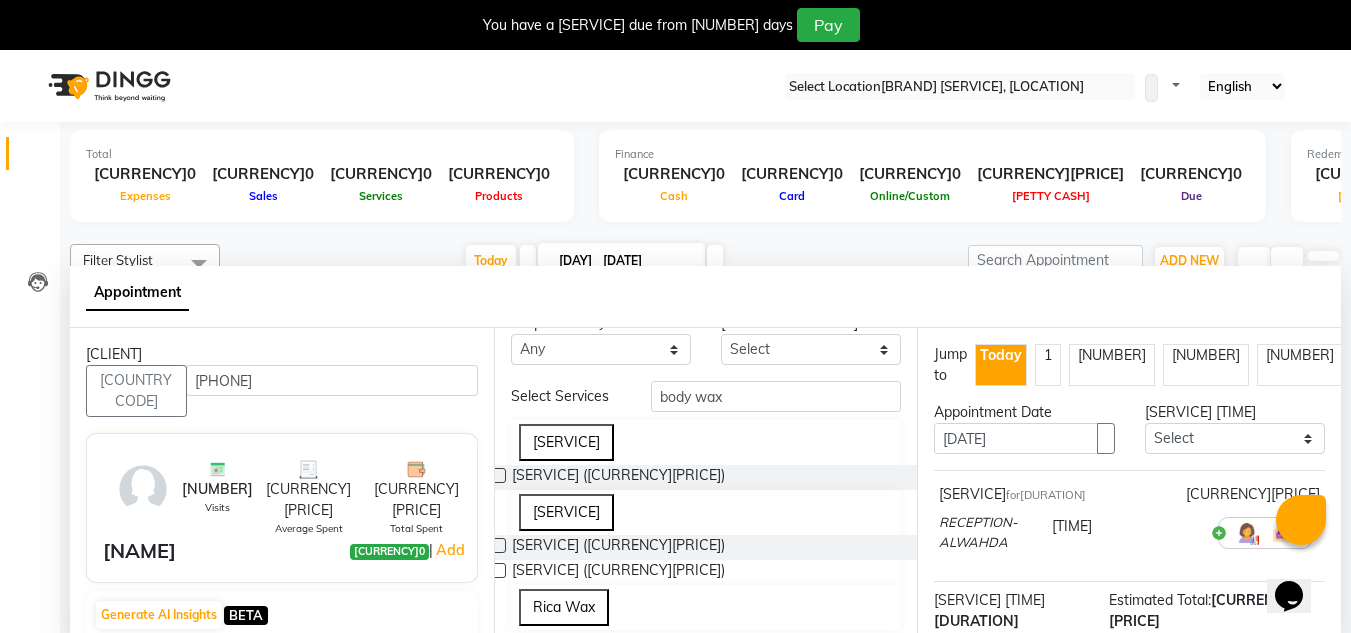 click at bounding box center (498, 570) 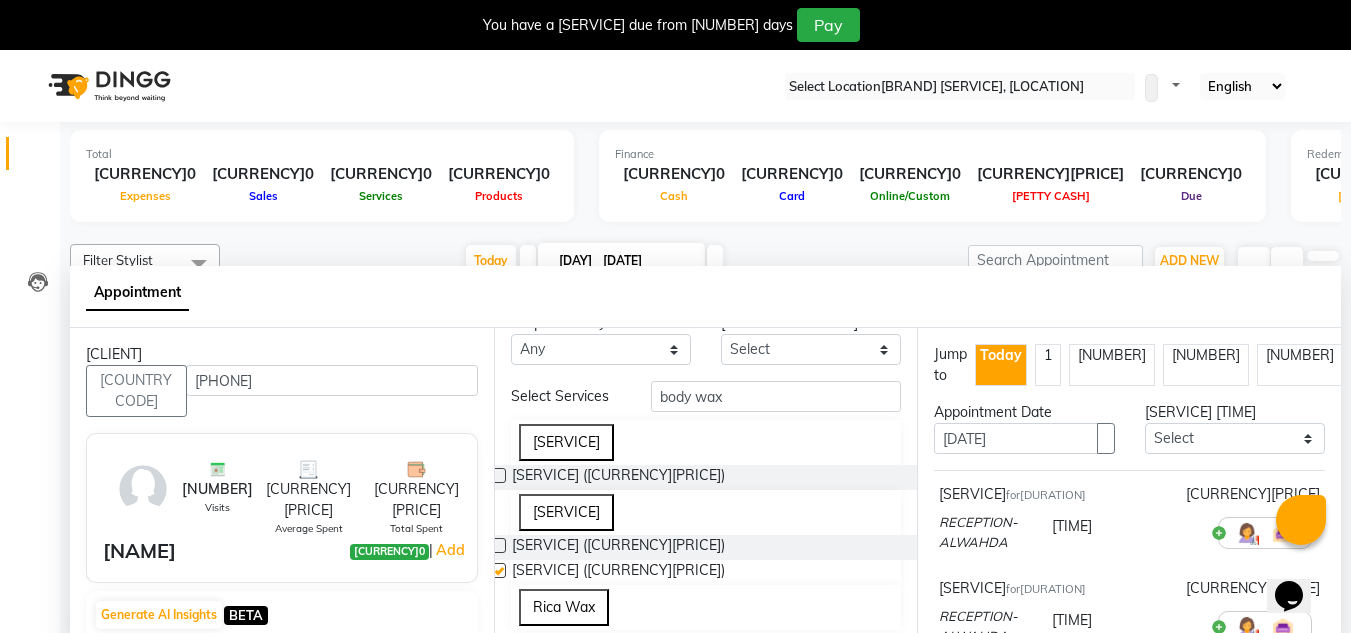 click at bounding box center [498, 545] 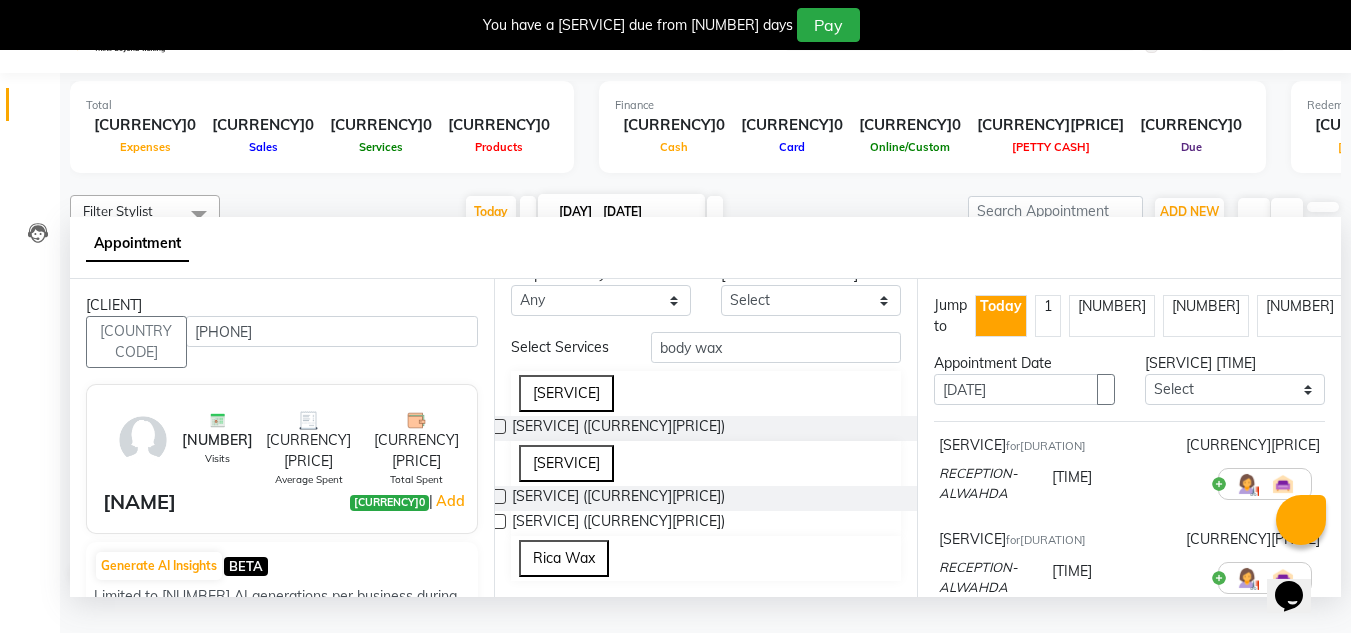 scroll, scrollTop: 51, scrollLeft: 0, axis: vertical 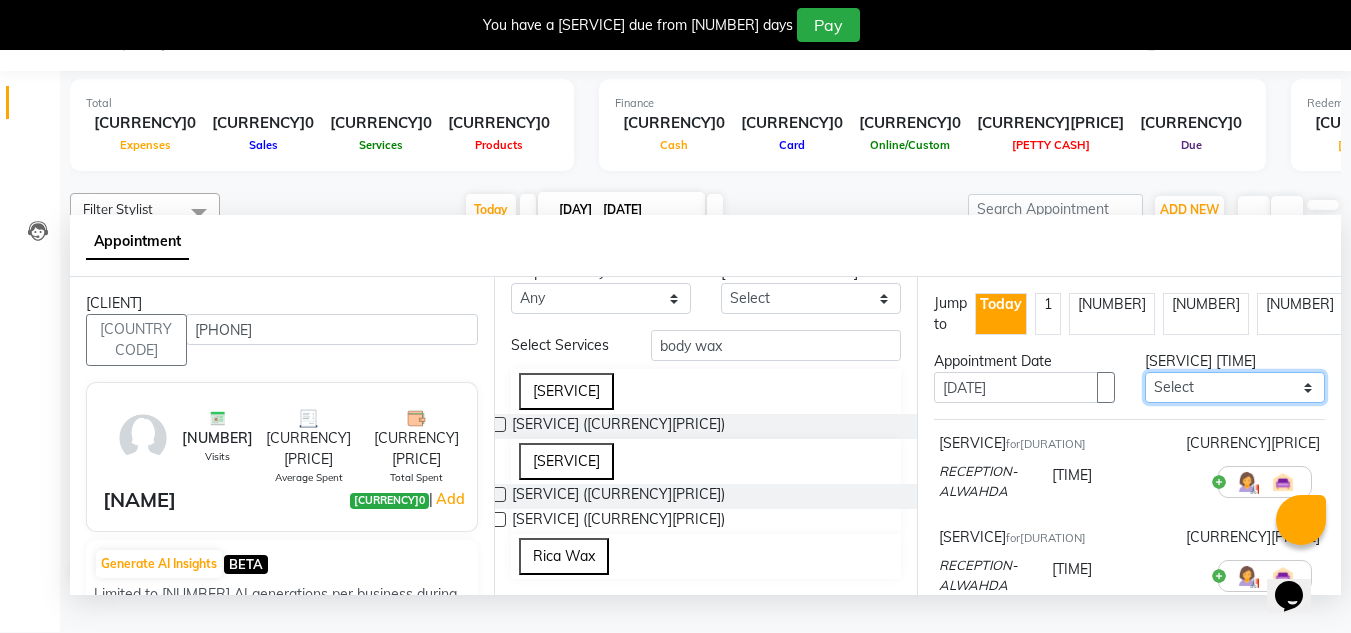 click on "[TIME]" at bounding box center (1235, 387) 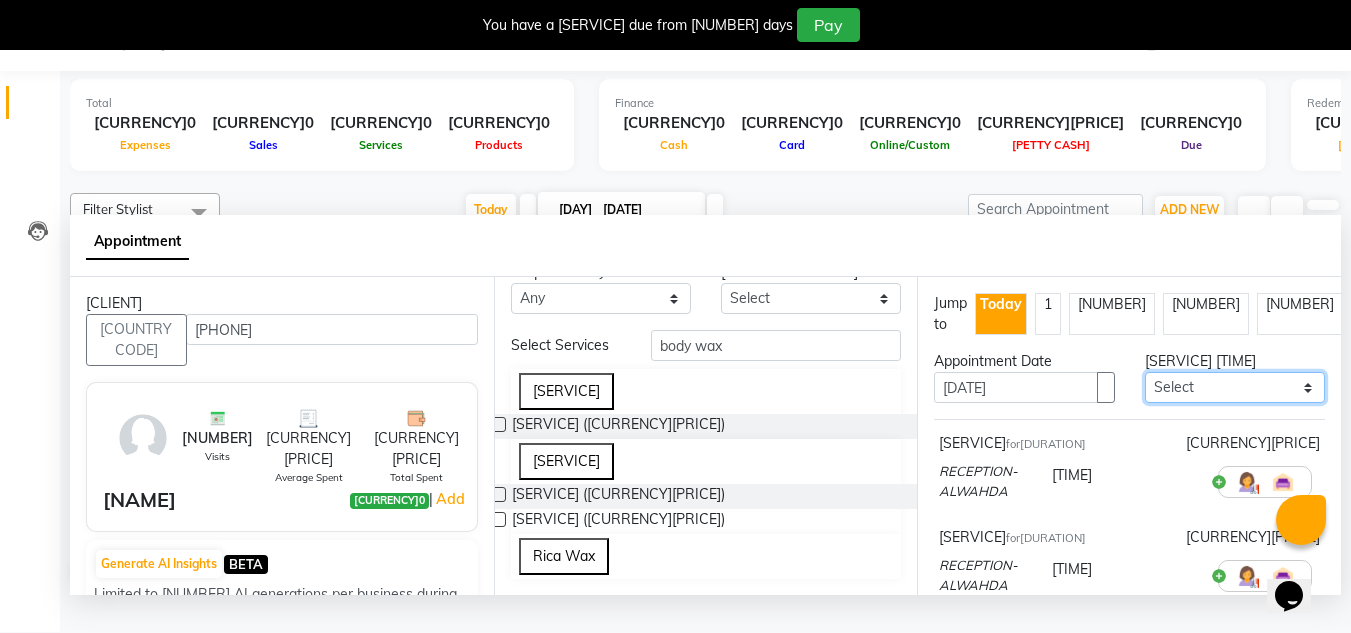 select on "960" 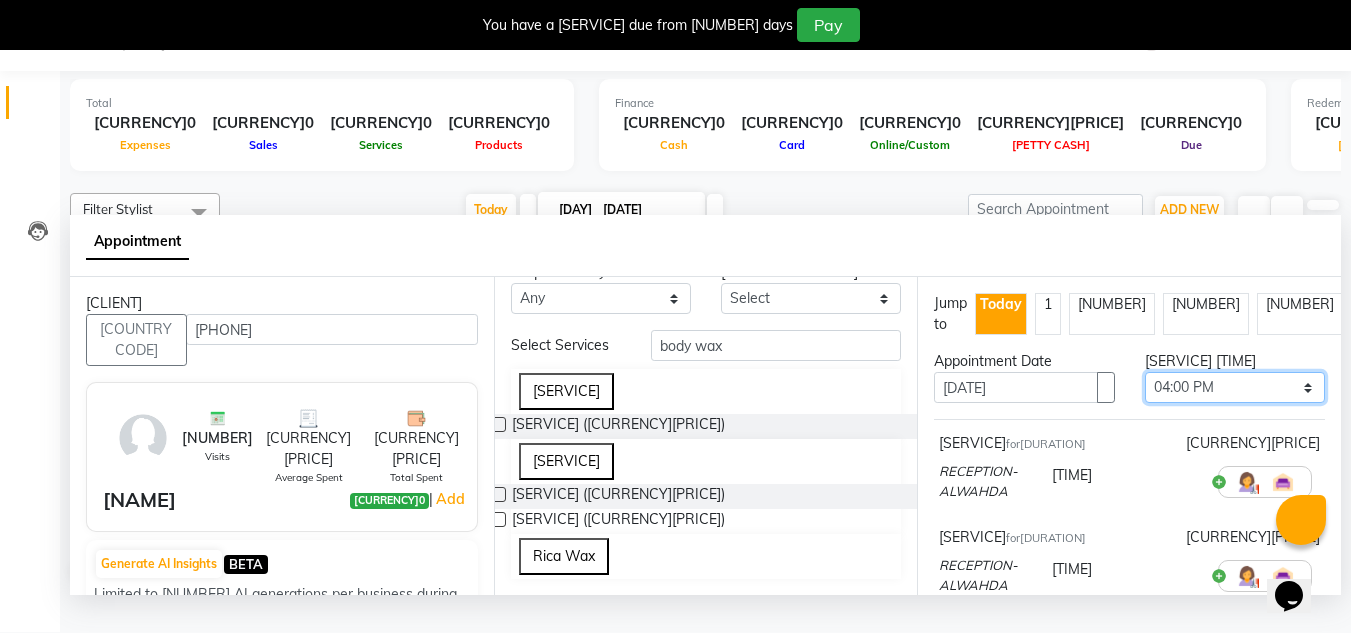 click on "[TIME]" at bounding box center (1235, 387) 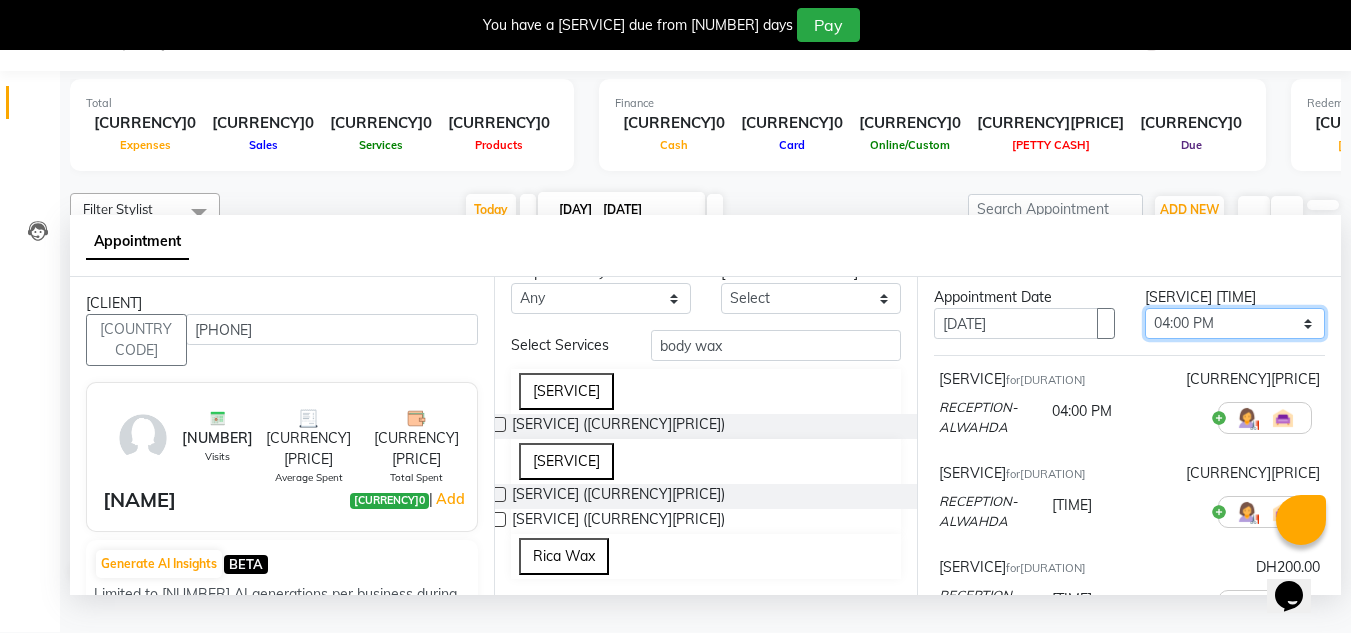 scroll, scrollTop: 100, scrollLeft: 0, axis: vertical 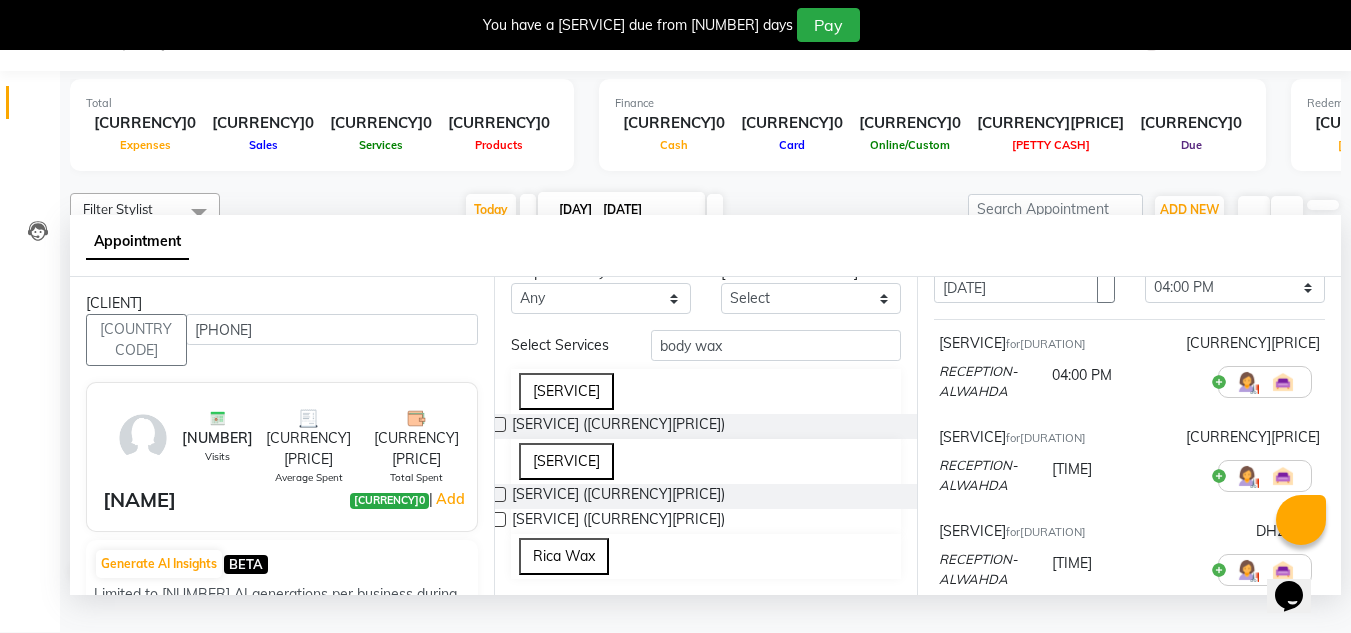 click on "[SERVICE] [DURATION] [CURRENCY][PRICE] [SERVICE] [TIME]" at bounding box center (1129, 371) 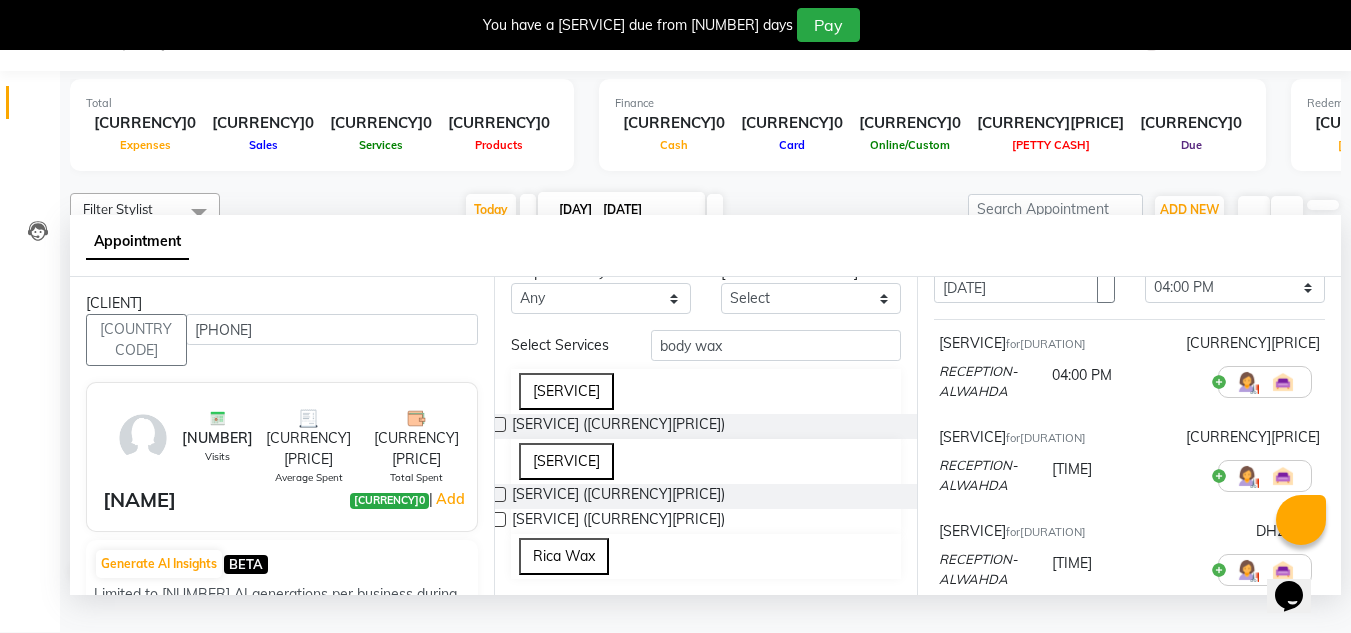 scroll, scrollTop: 200, scrollLeft: 0, axis: vertical 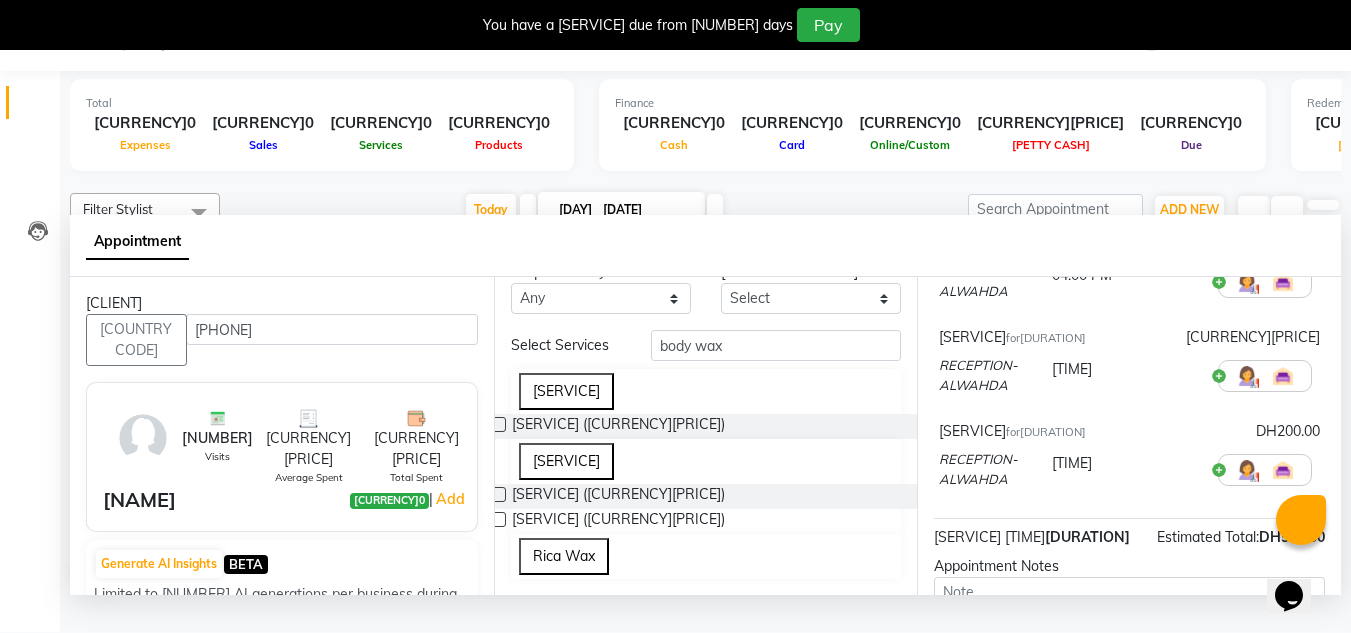 click at bounding box center [498, 494] 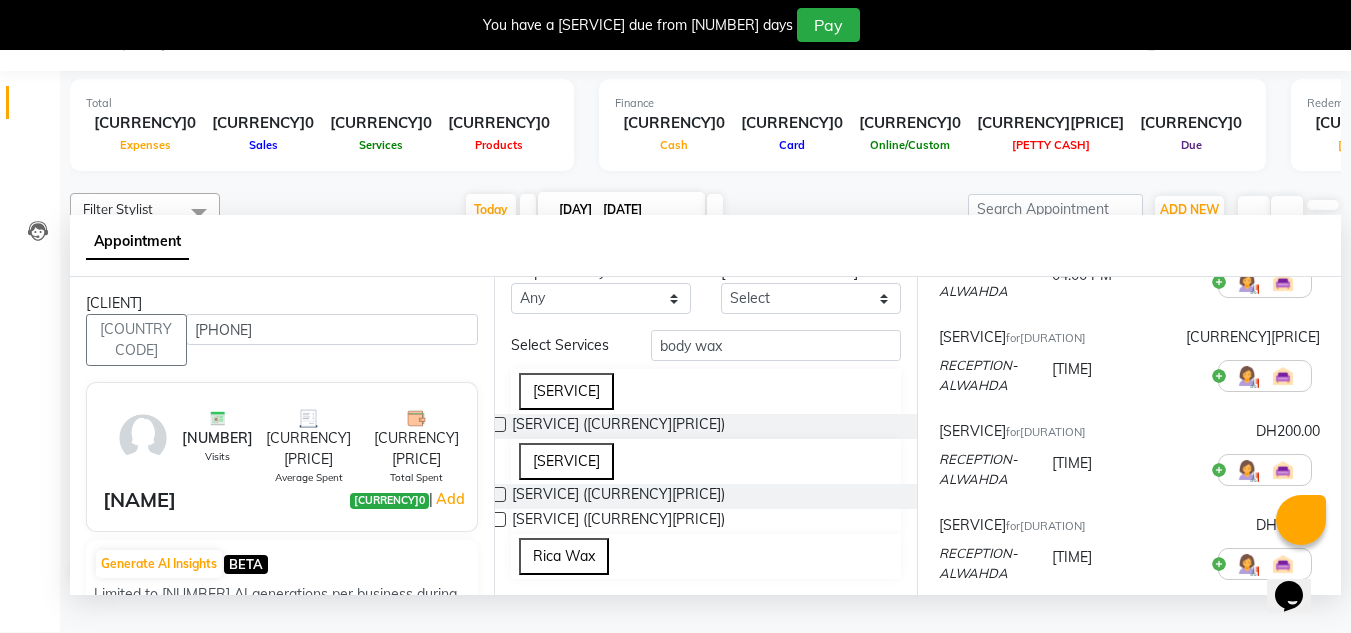click at bounding box center (1320, 282) 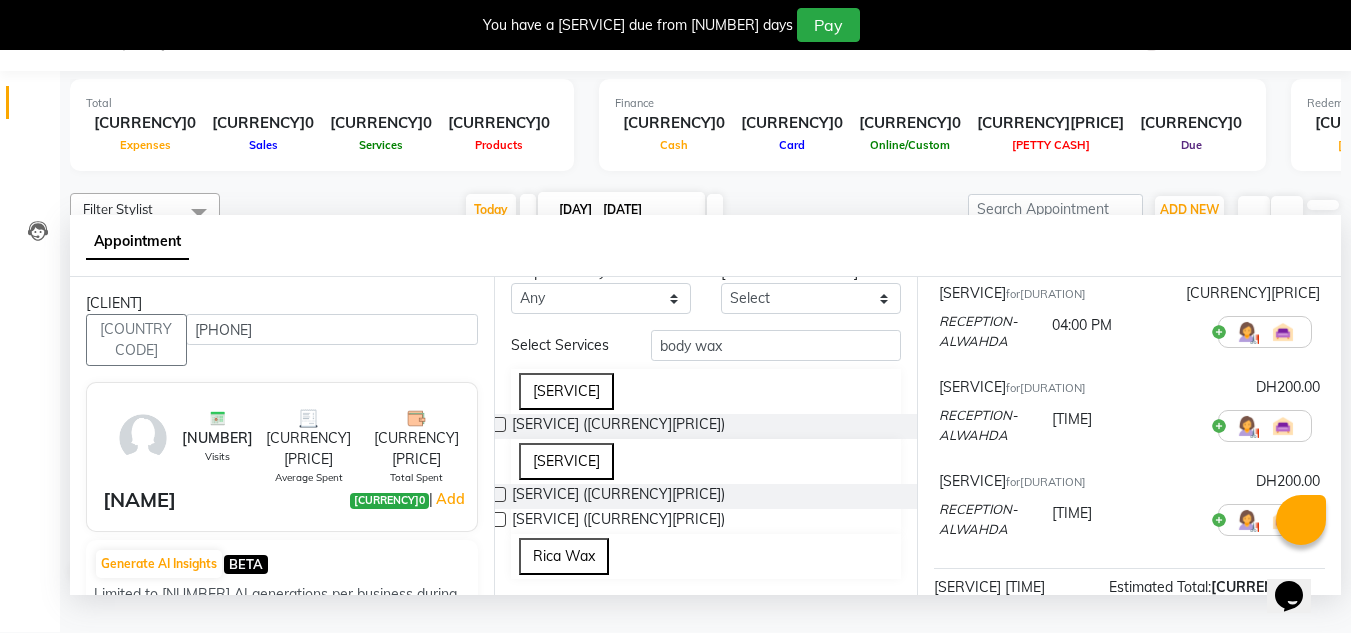 scroll, scrollTop: 100, scrollLeft: 0, axis: vertical 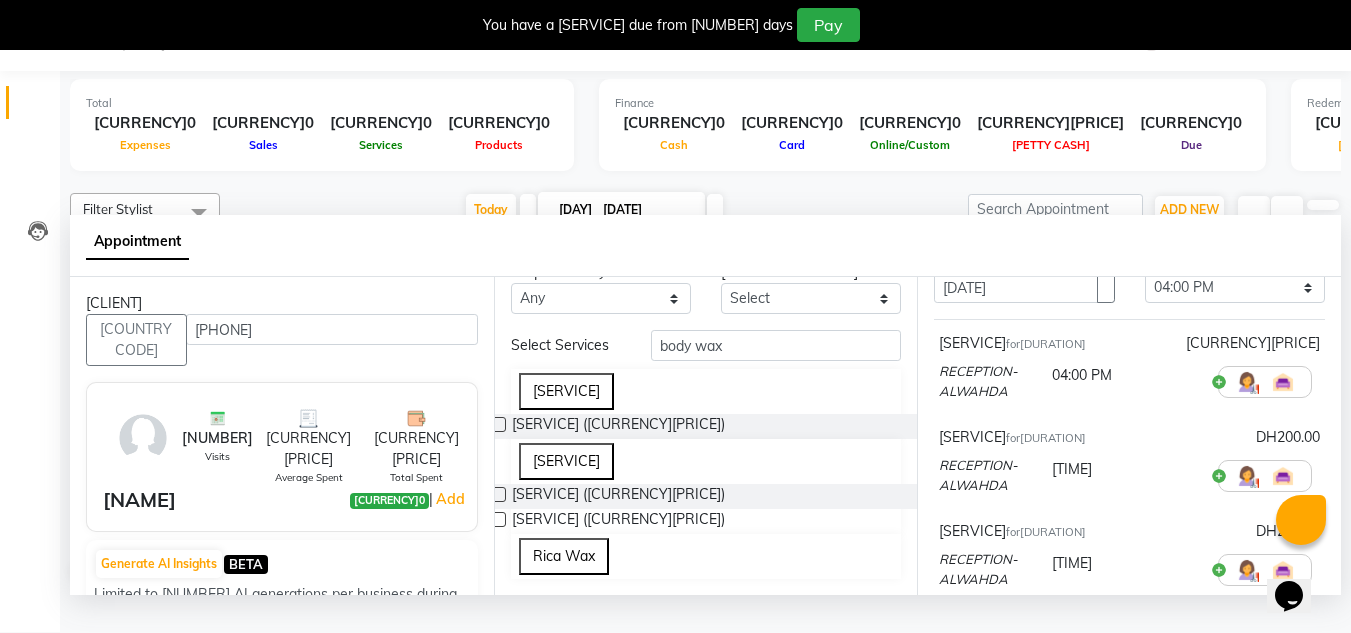 click at bounding box center (1320, 382) 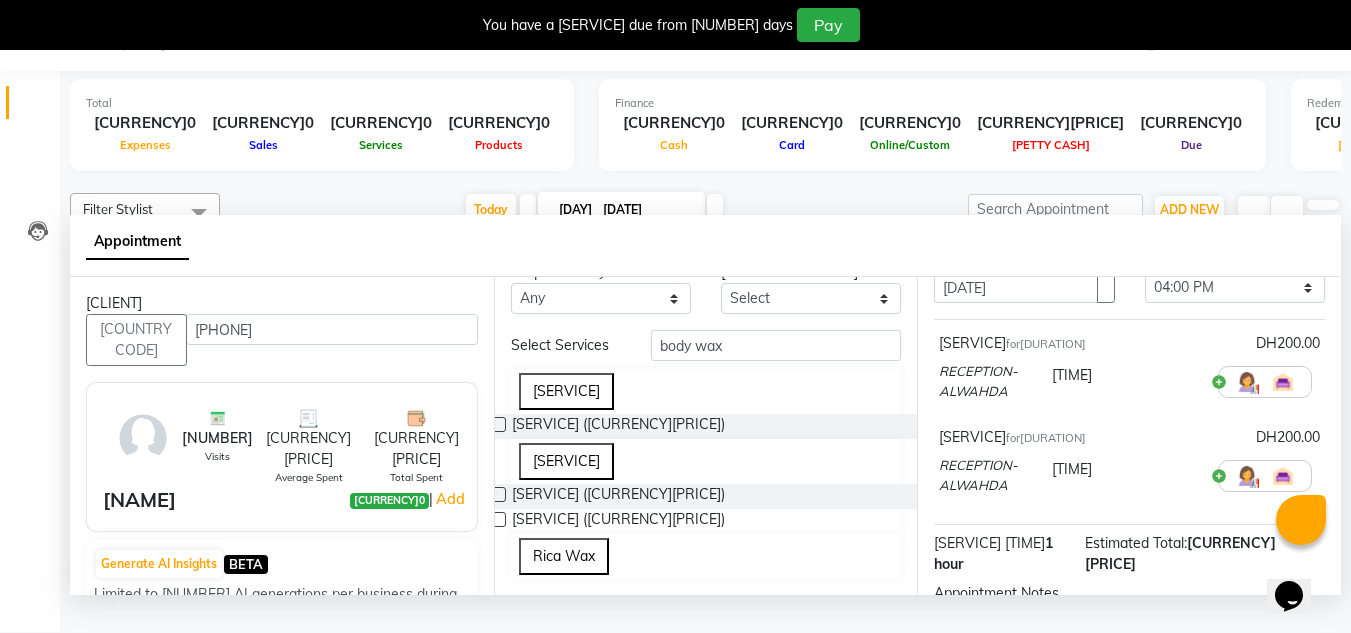 click at bounding box center (1320, 382) 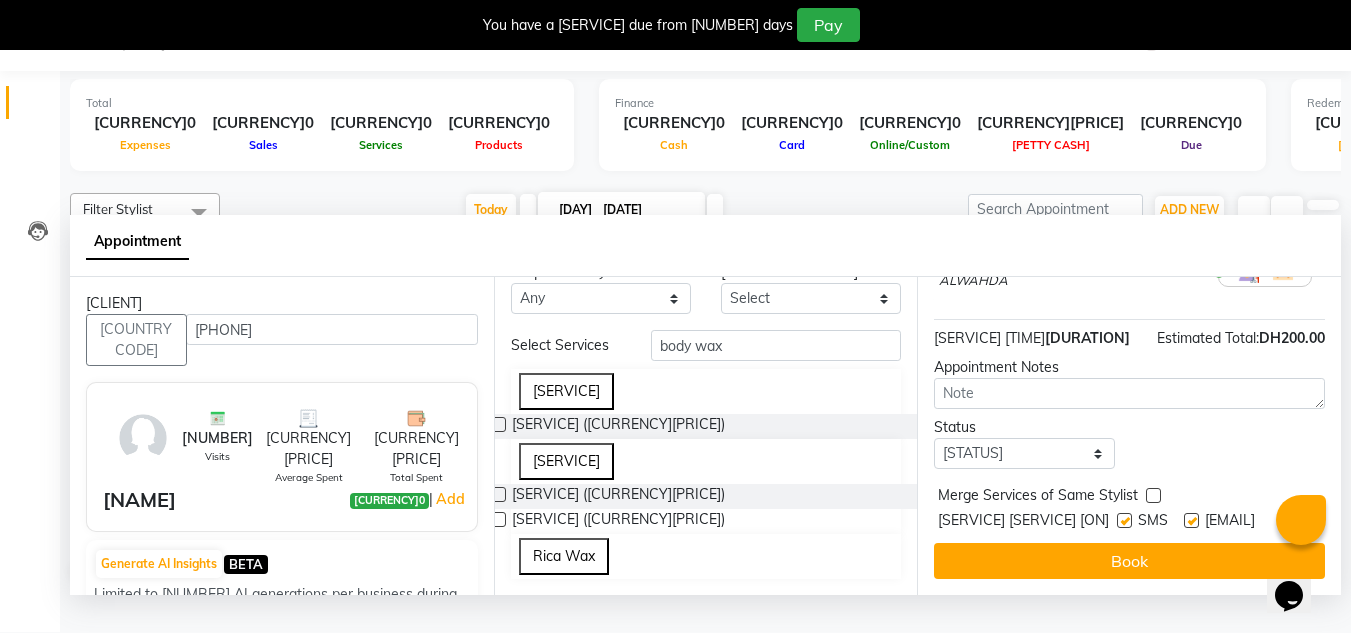 scroll, scrollTop: 268, scrollLeft: 0, axis: vertical 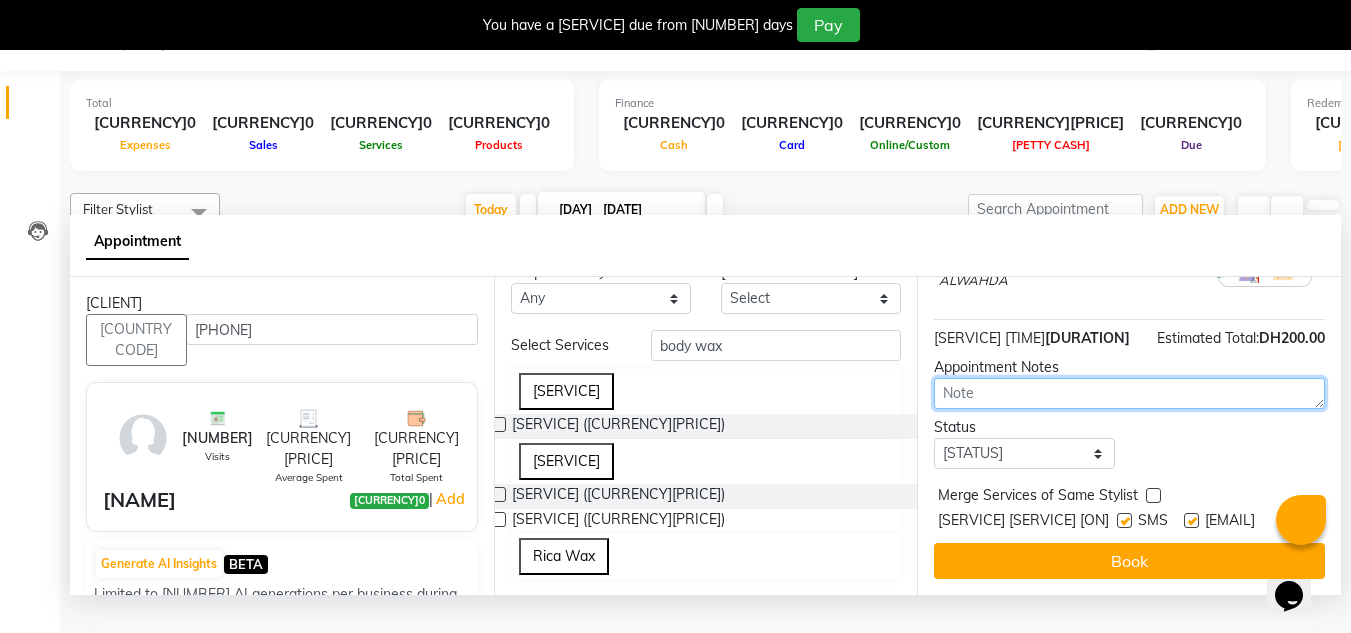 click at bounding box center [1129, 393] 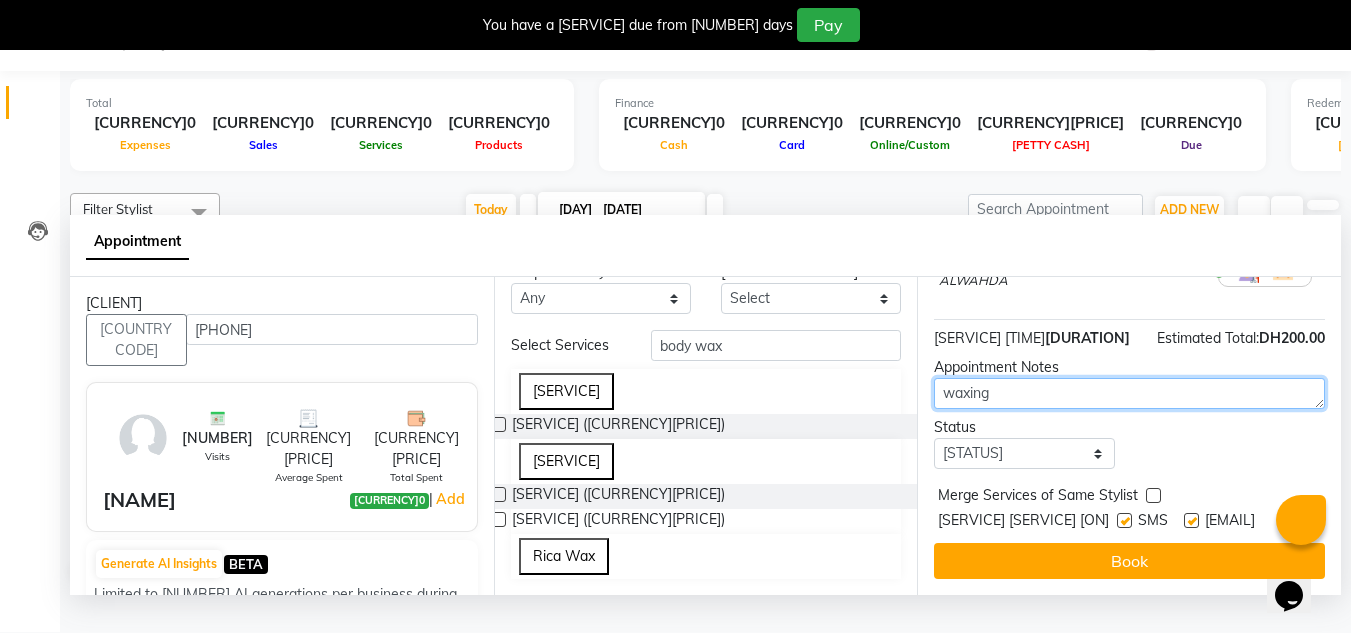 type on "waxing" 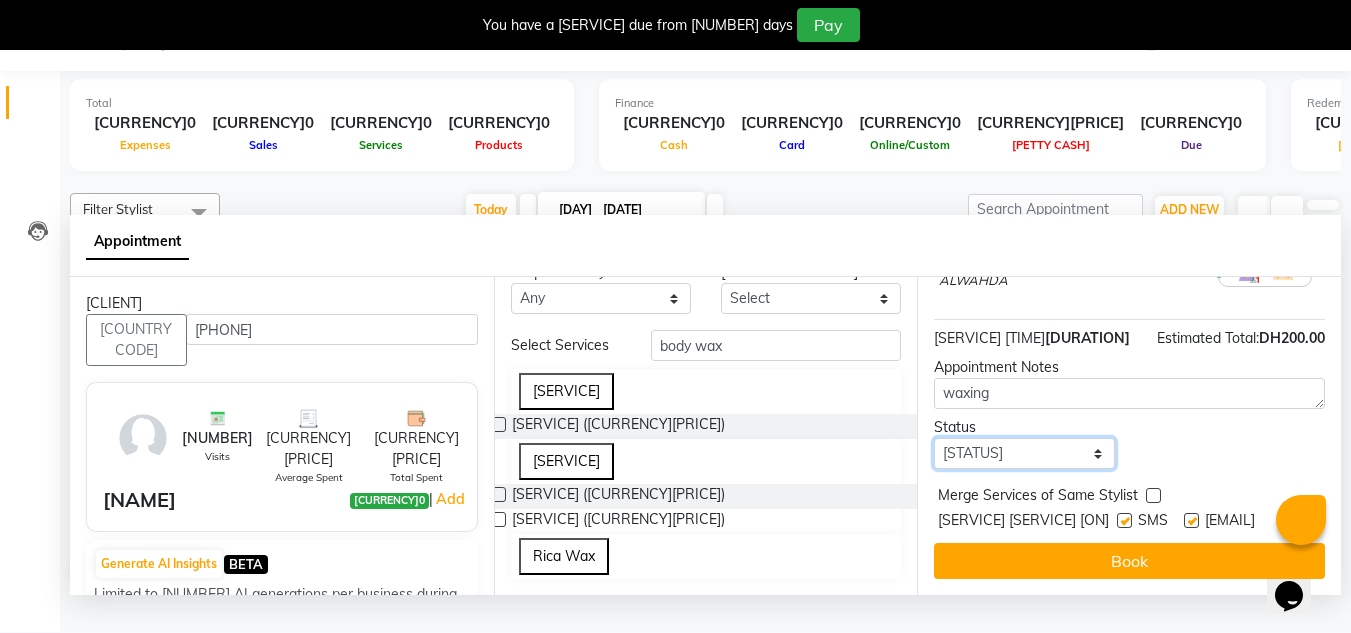click on "Select TENTATIVE CONFIRM CHECK-IN UPCOMING" at bounding box center (1024, 453) 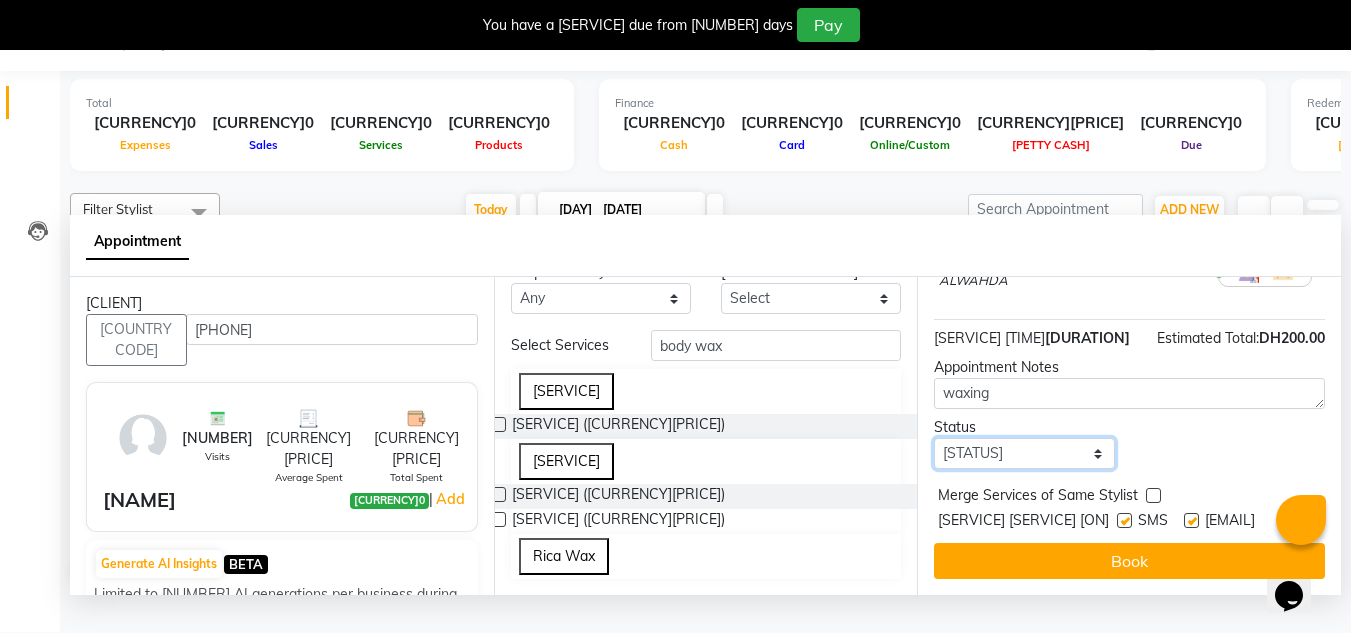select on "upcoming" 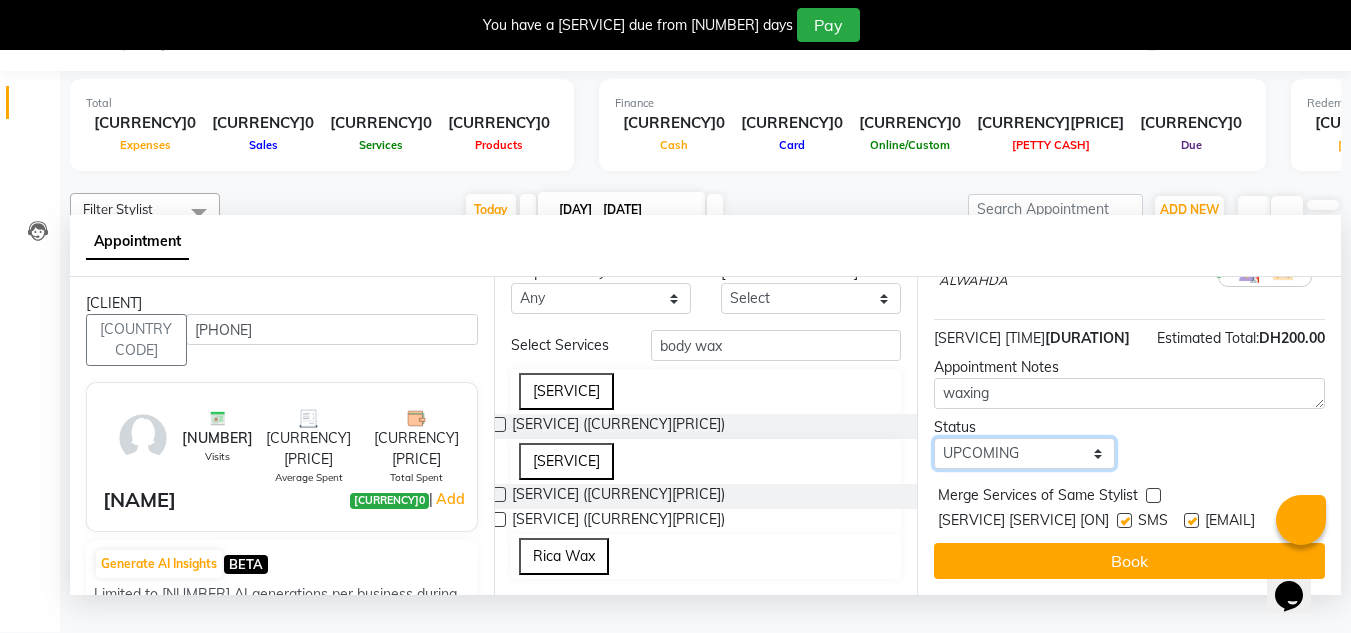 click on "Select TENTATIVE CONFIRM CHECK-IN UPCOMING" at bounding box center (1024, 453) 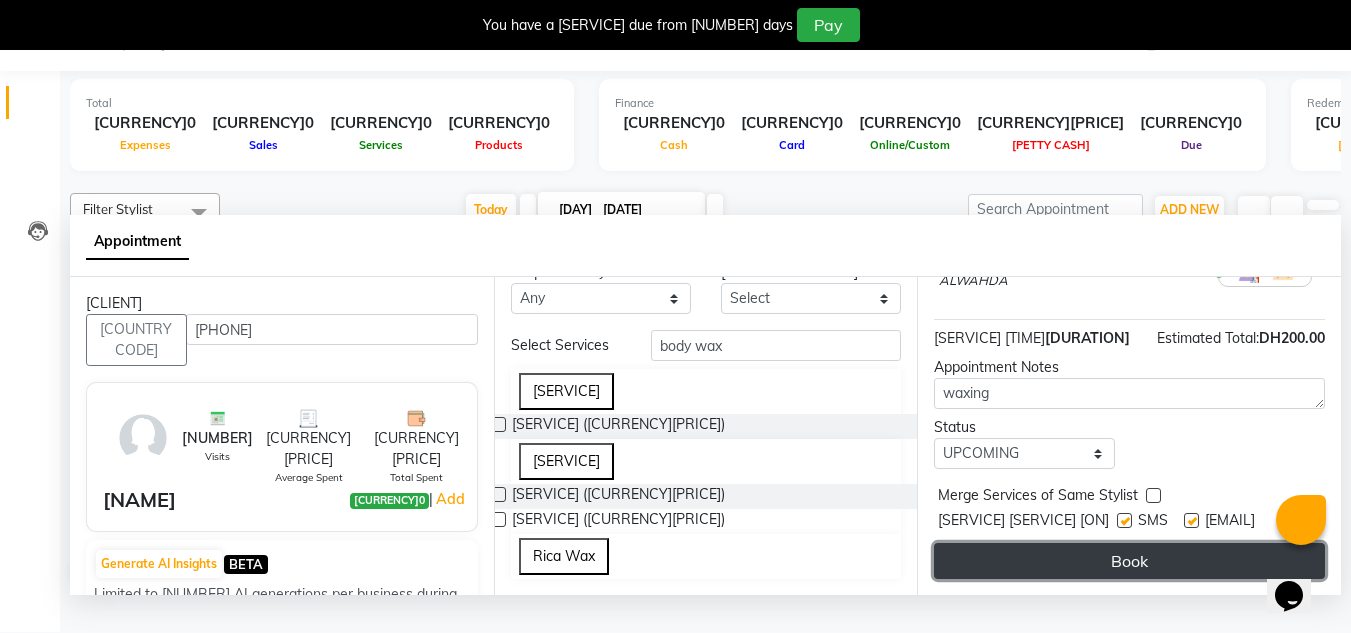click on "Book" at bounding box center [1129, 561] 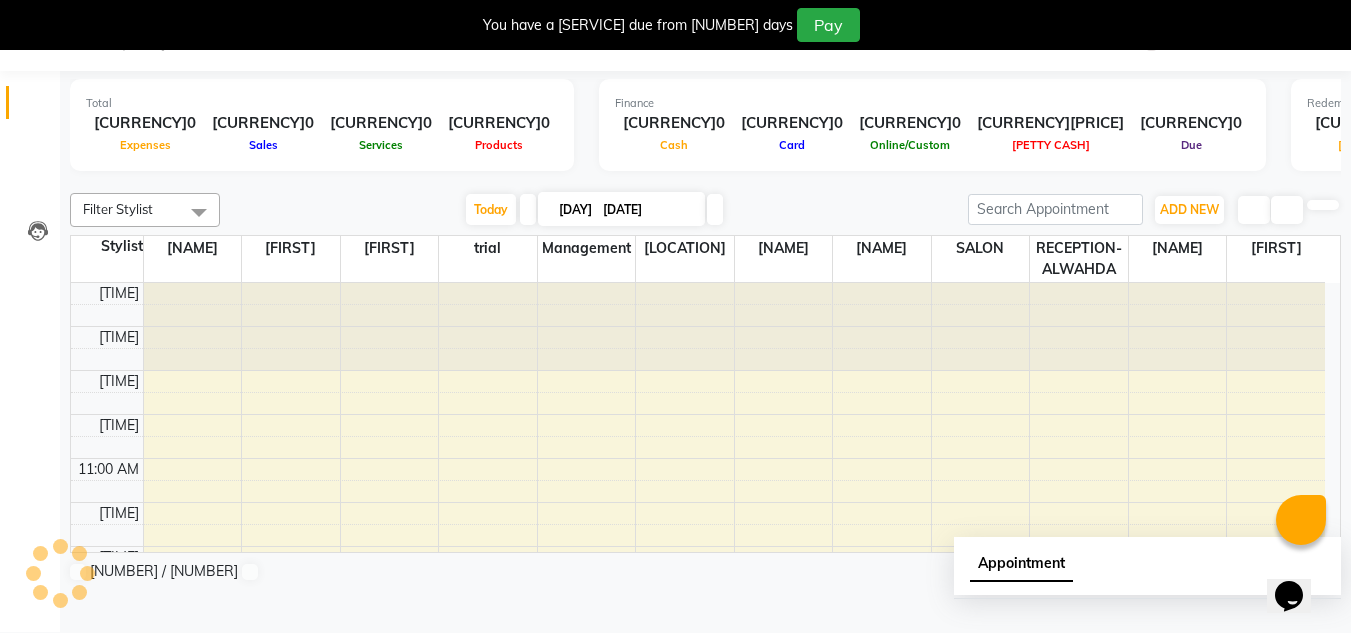 scroll, scrollTop: 0, scrollLeft: 0, axis: both 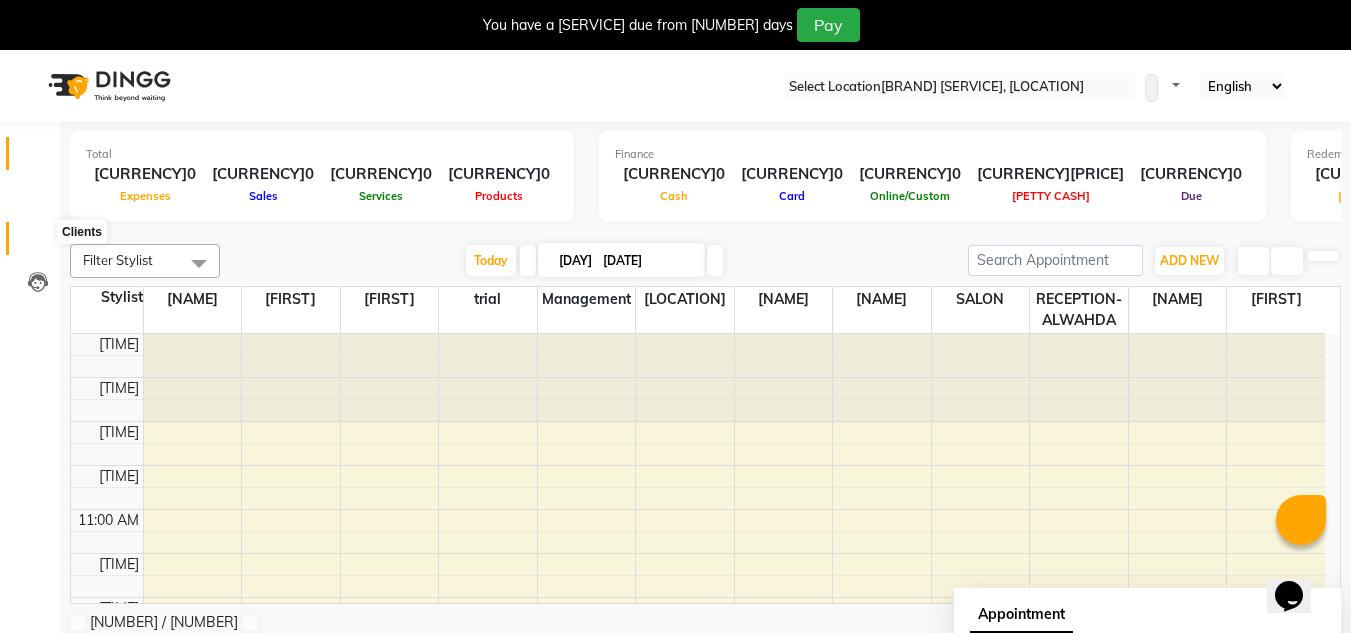 click at bounding box center (38, 243) 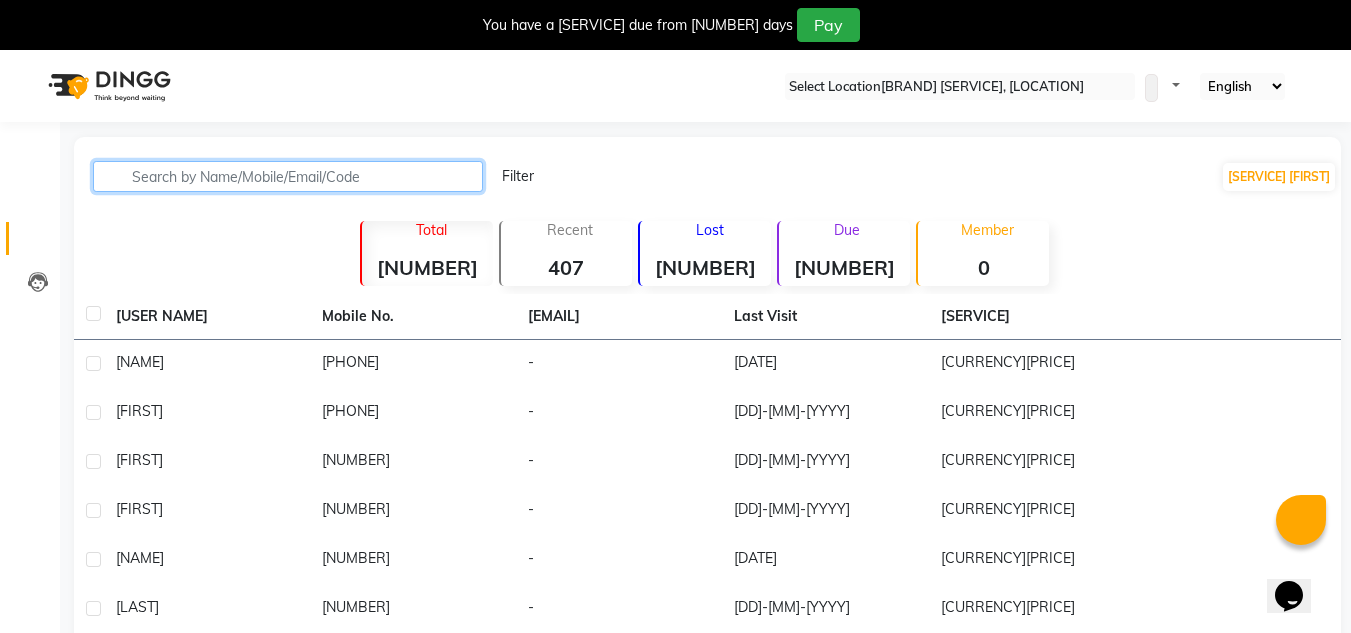 click at bounding box center [288, 176] 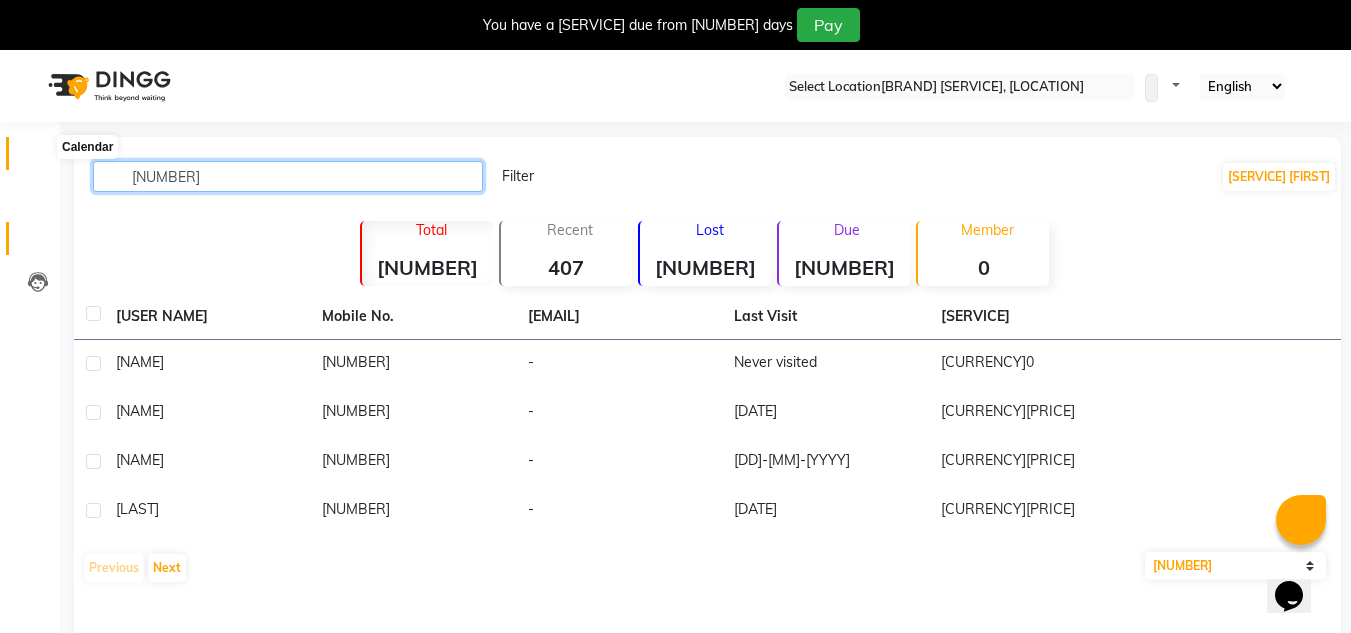 type on "[NUMBER]" 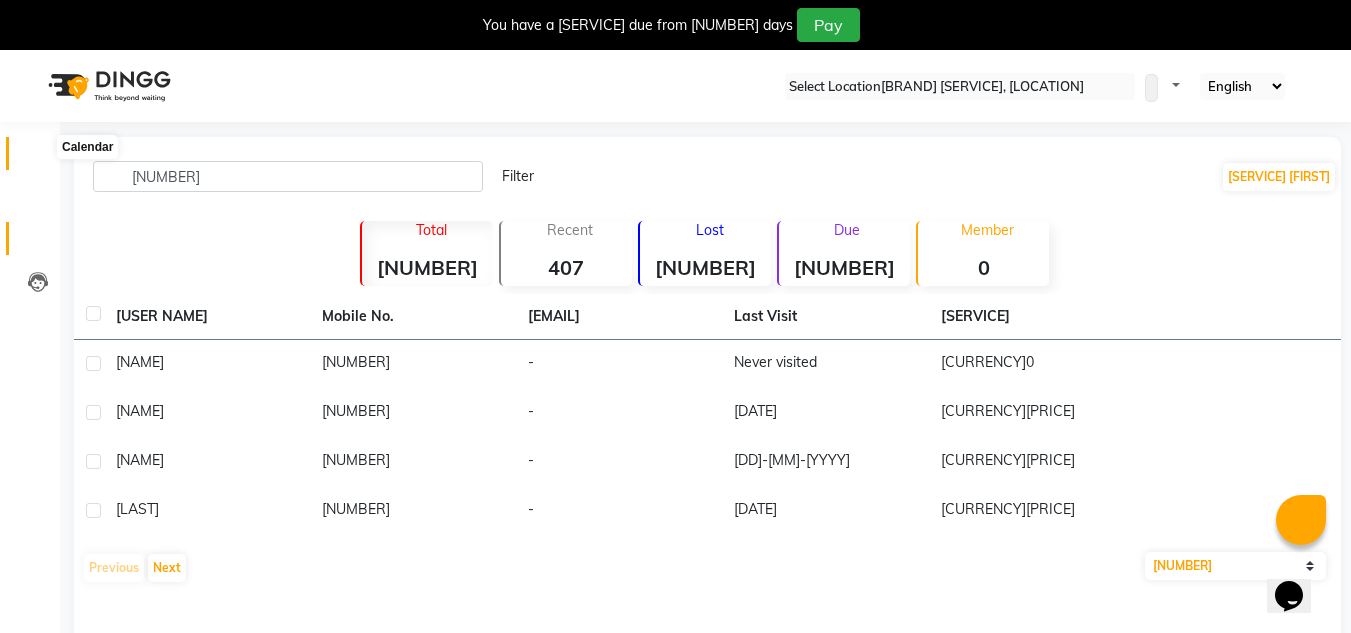 click at bounding box center (37, 158) 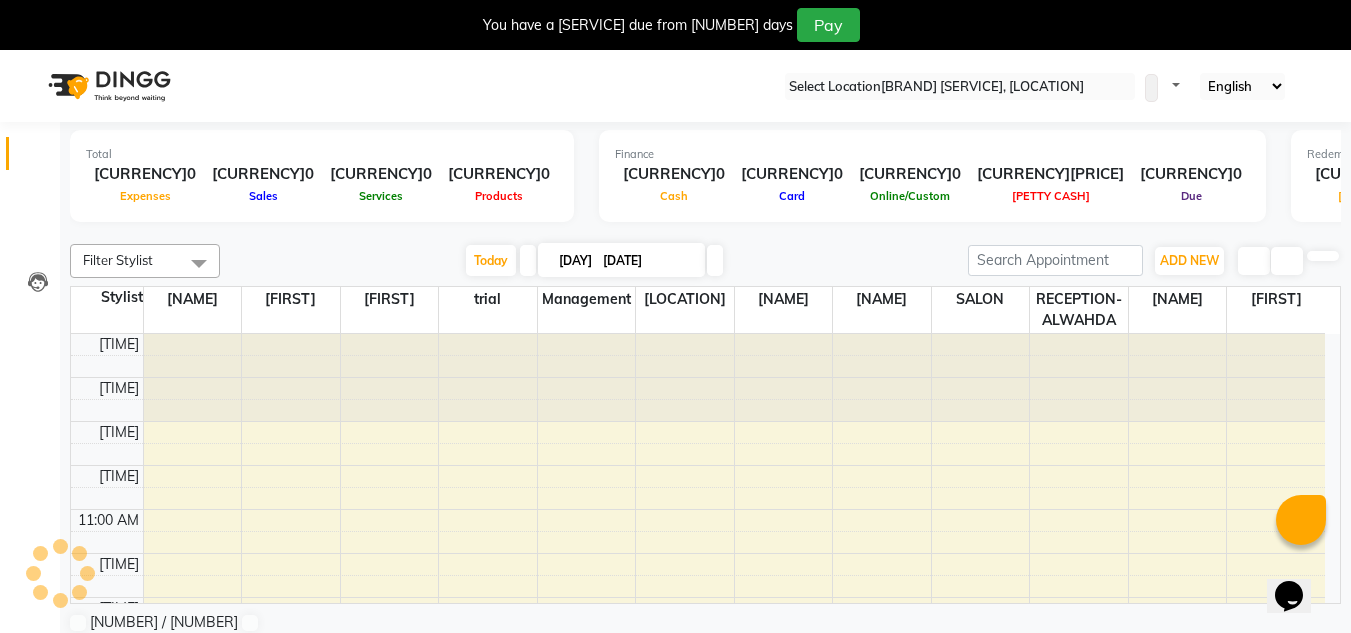 scroll, scrollTop: 0, scrollLeft: 0, axis: both 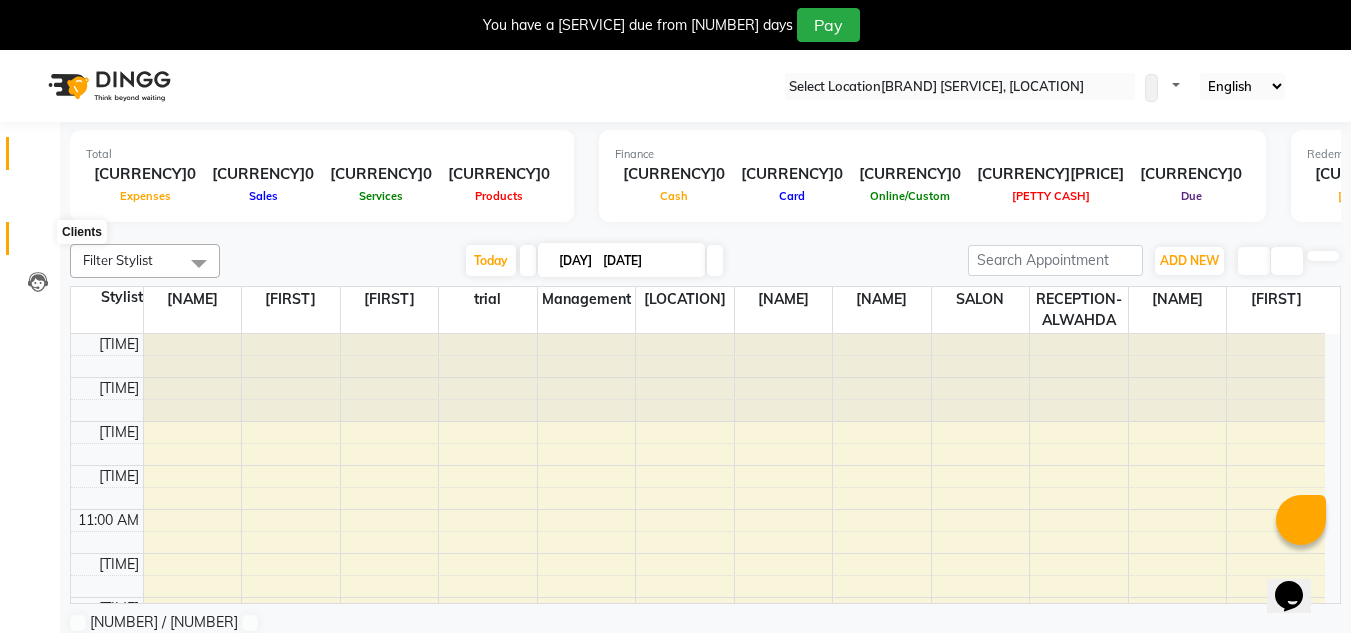 click at bounding box center [37, 243] 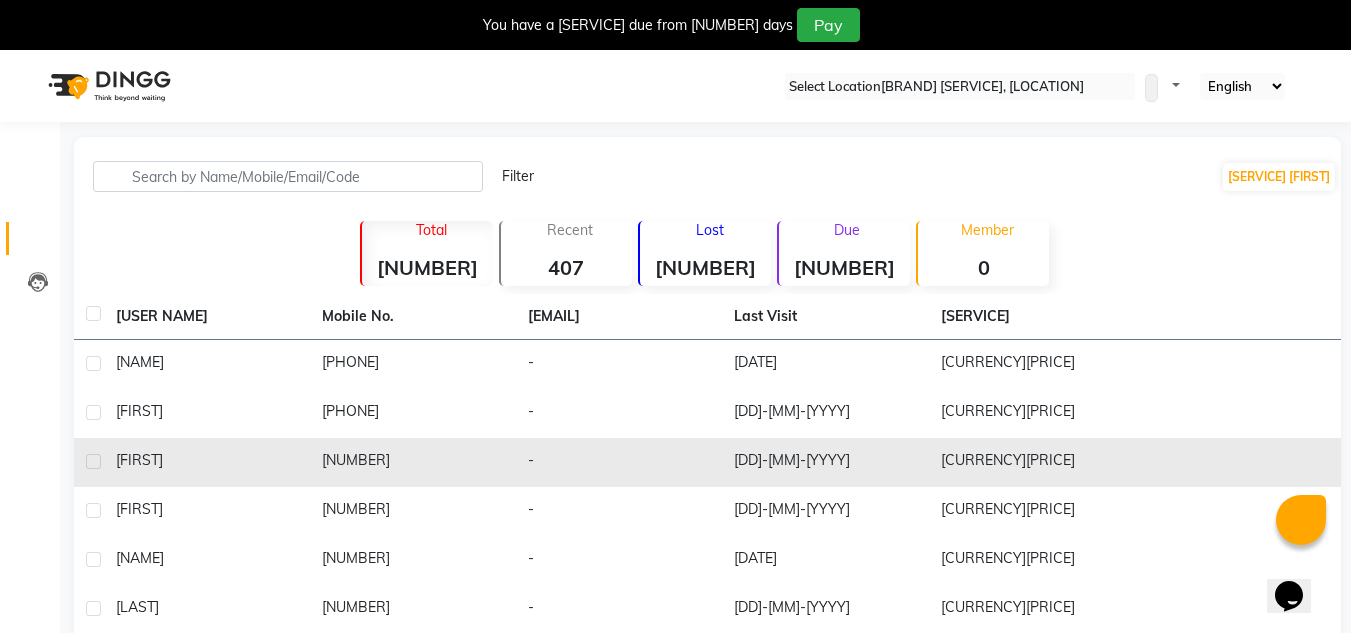 scroll, scrollTop: 100, scrollLeft: 0, axis: vertical 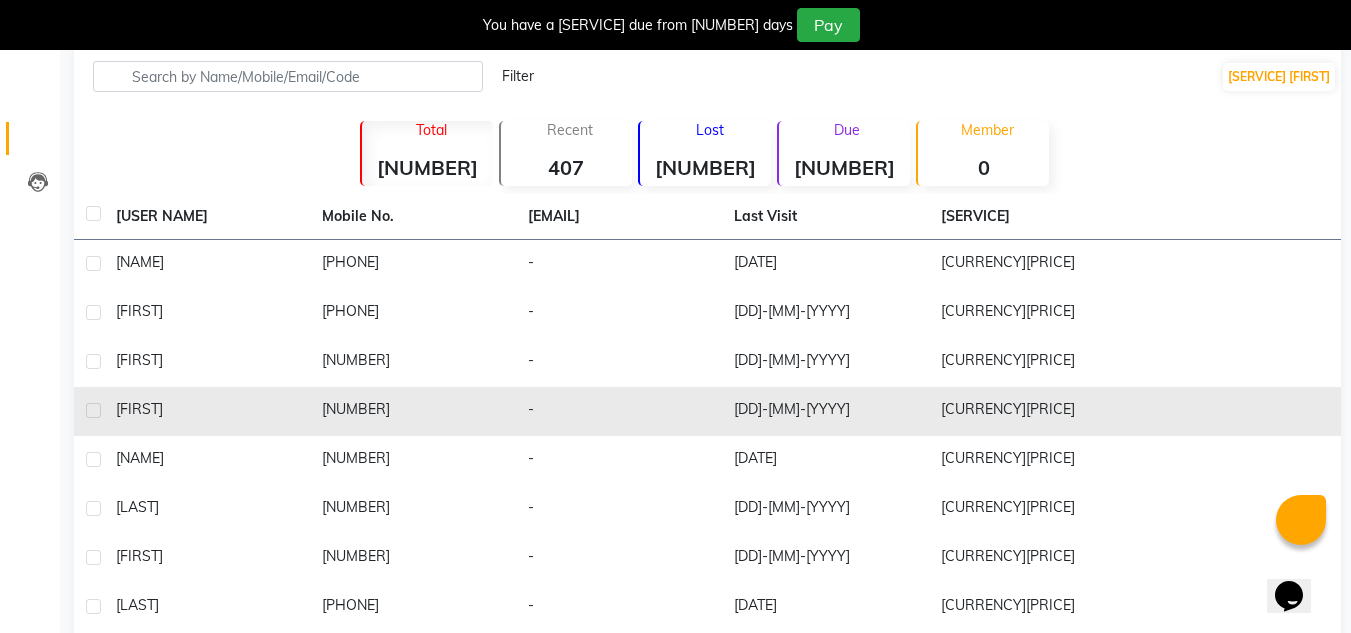 click on "[NUMBER]" at bounding box center (413, 264) 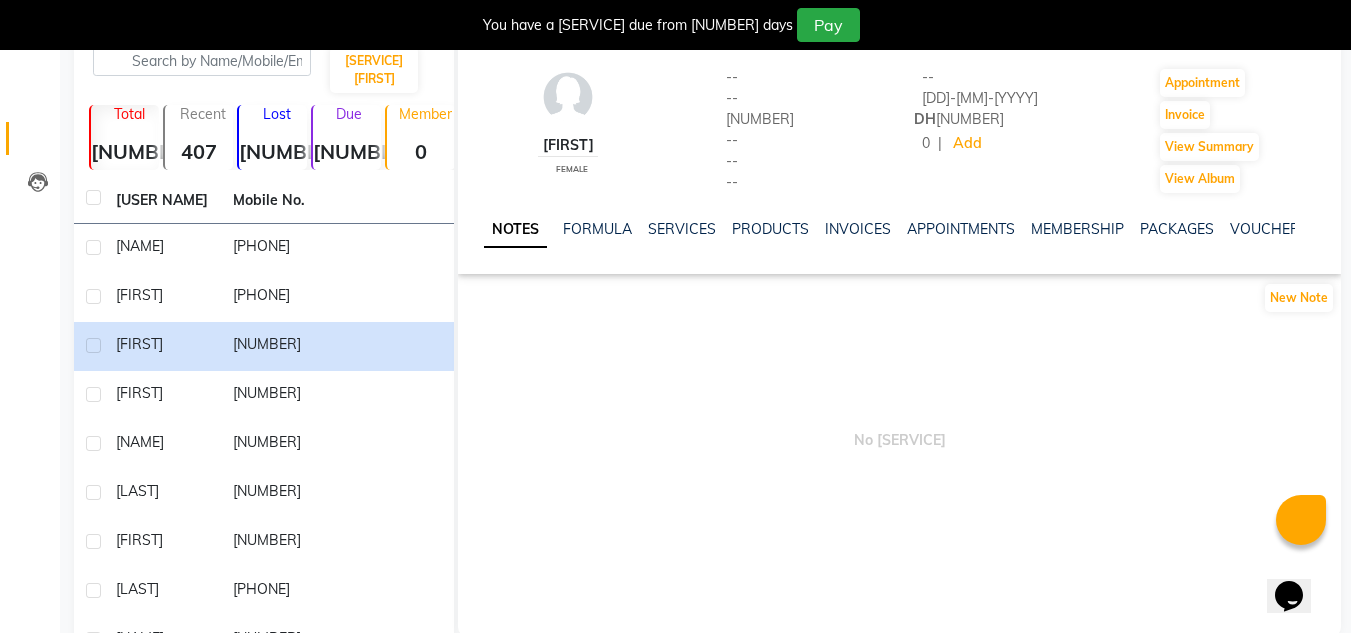 click on "NOTES FORMULA SERVICES PRODUCTS INVOICES APPOINTMENTS MEMBERSHIP PACKAGES VOUCHERS GIFTCARDS POINTS FORMS FAMILY CARDS WALLET" at bounding box center [899, 229] 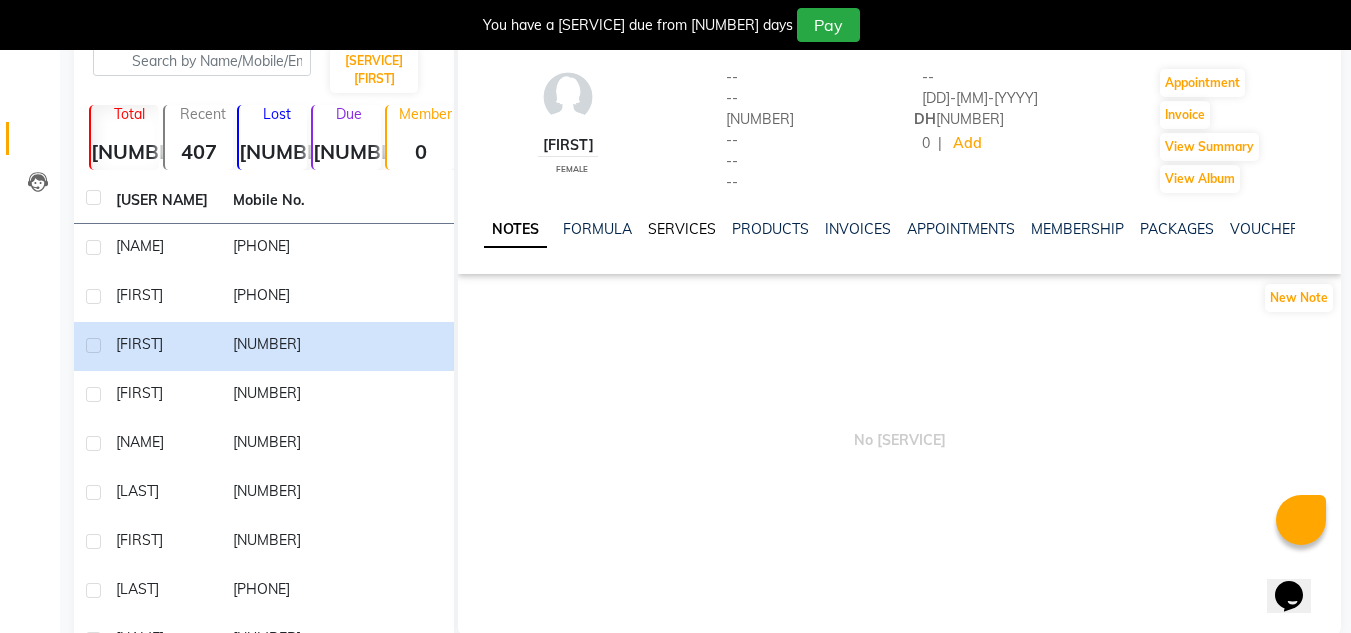 click on "SERVICES" at bounding box center (682, 229) 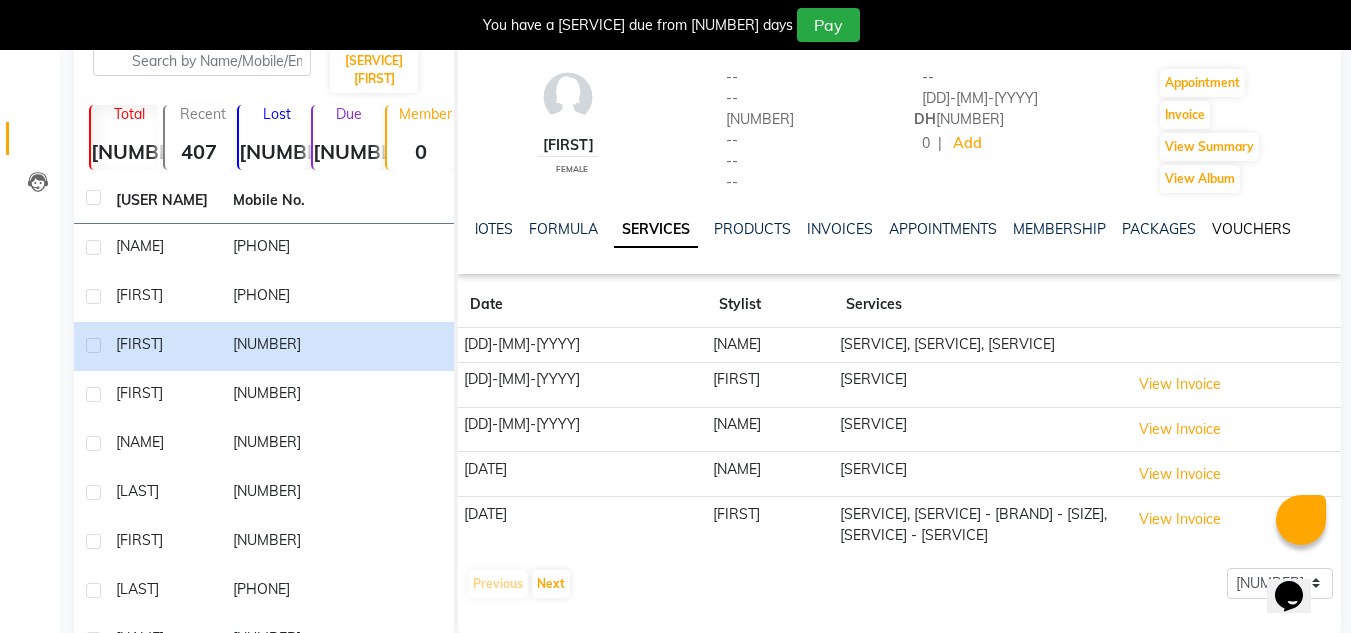 click on "VOUCHERS" at bounding box center (1251, 229) 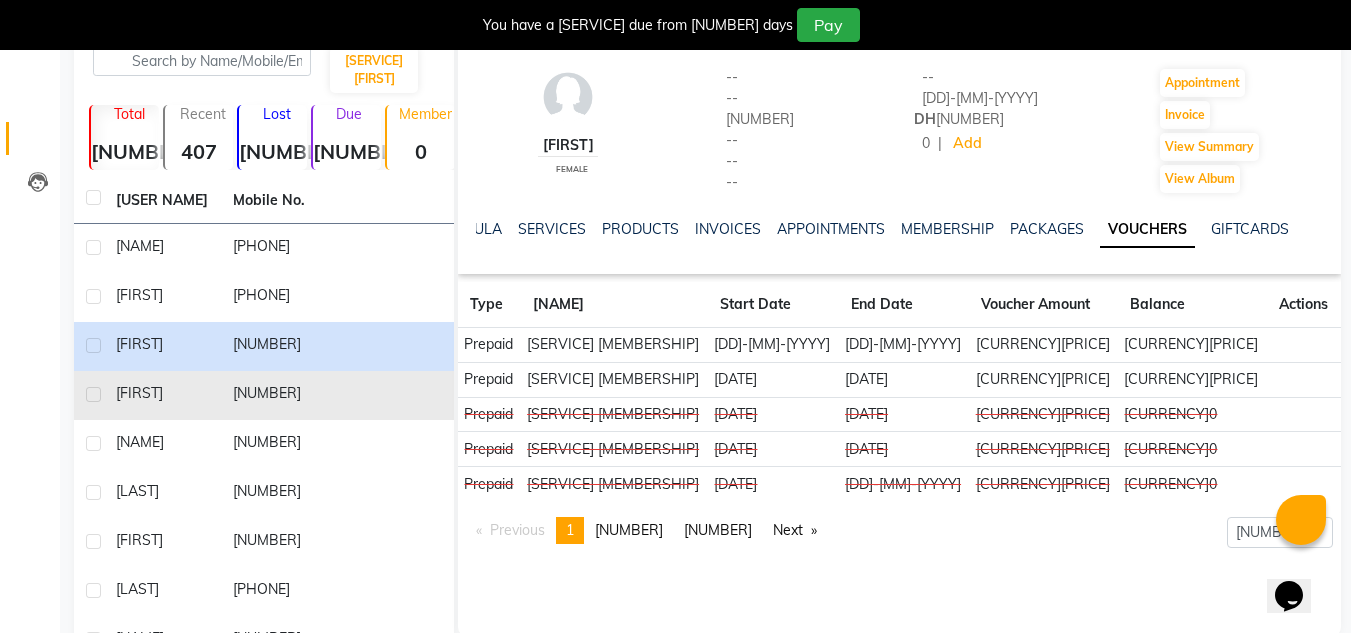 click on "[FIRST]" at bounding box center (162, 246) 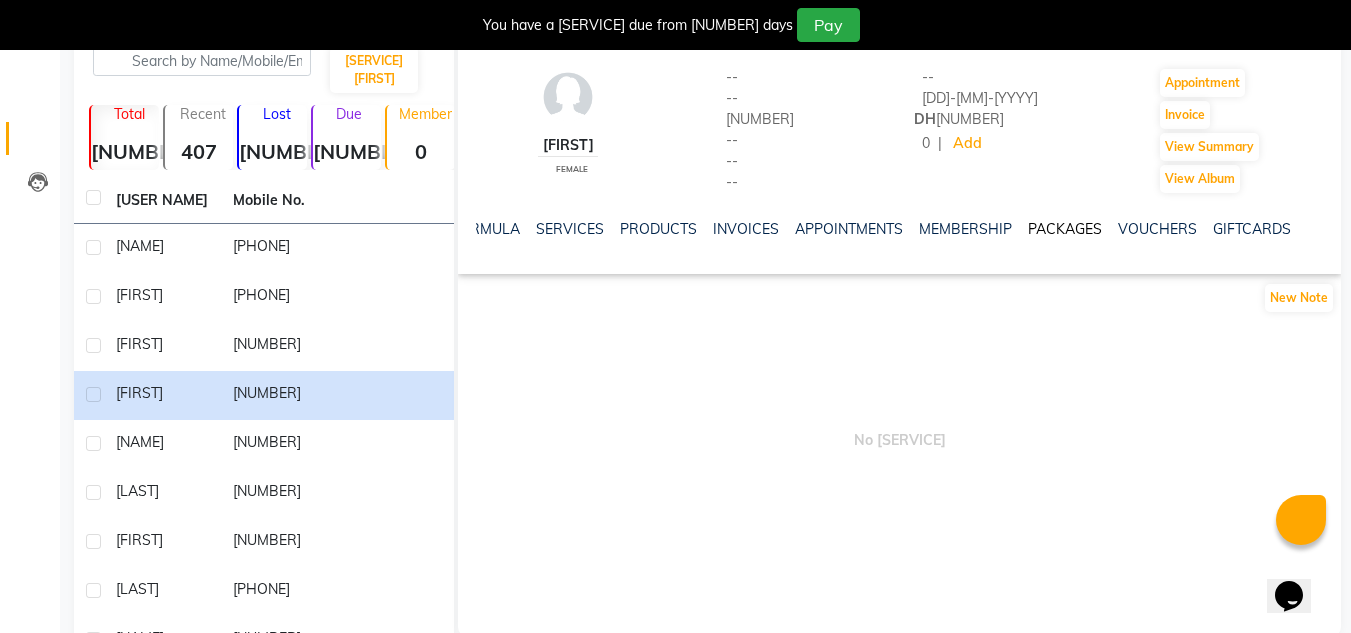 click on "PACKAGES" at bounding box center (1065, 229) 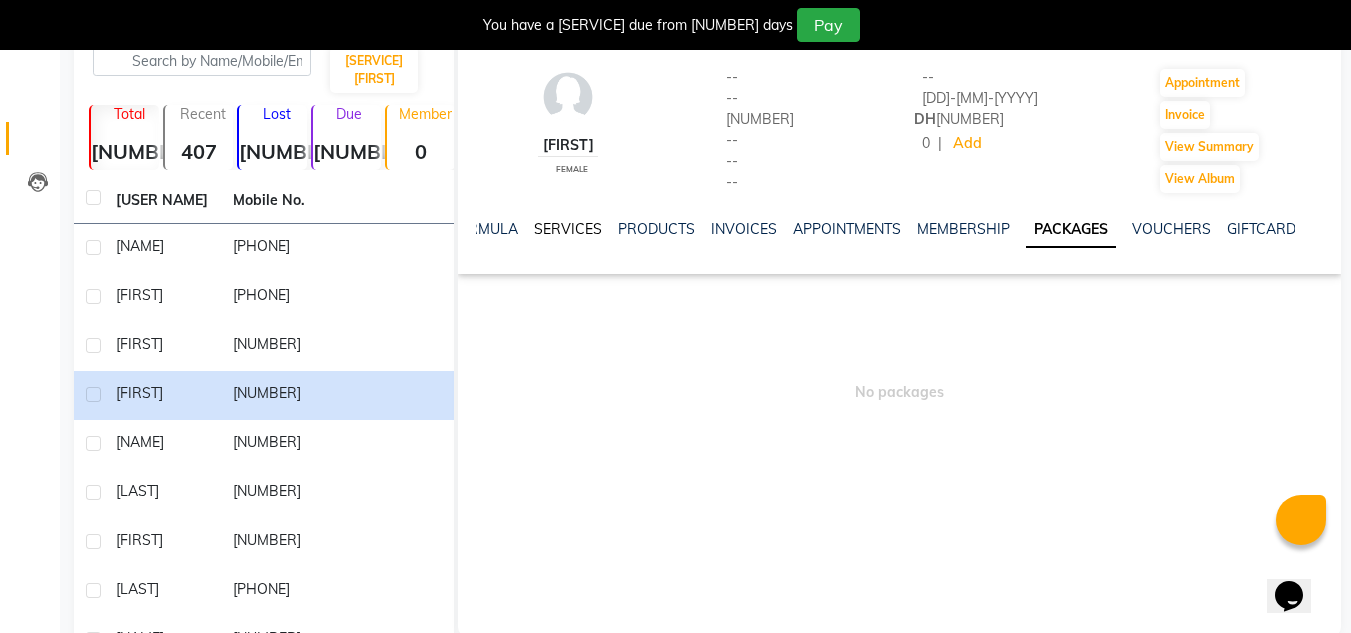 click on "SERVICES" at bounding box center [568, 229] 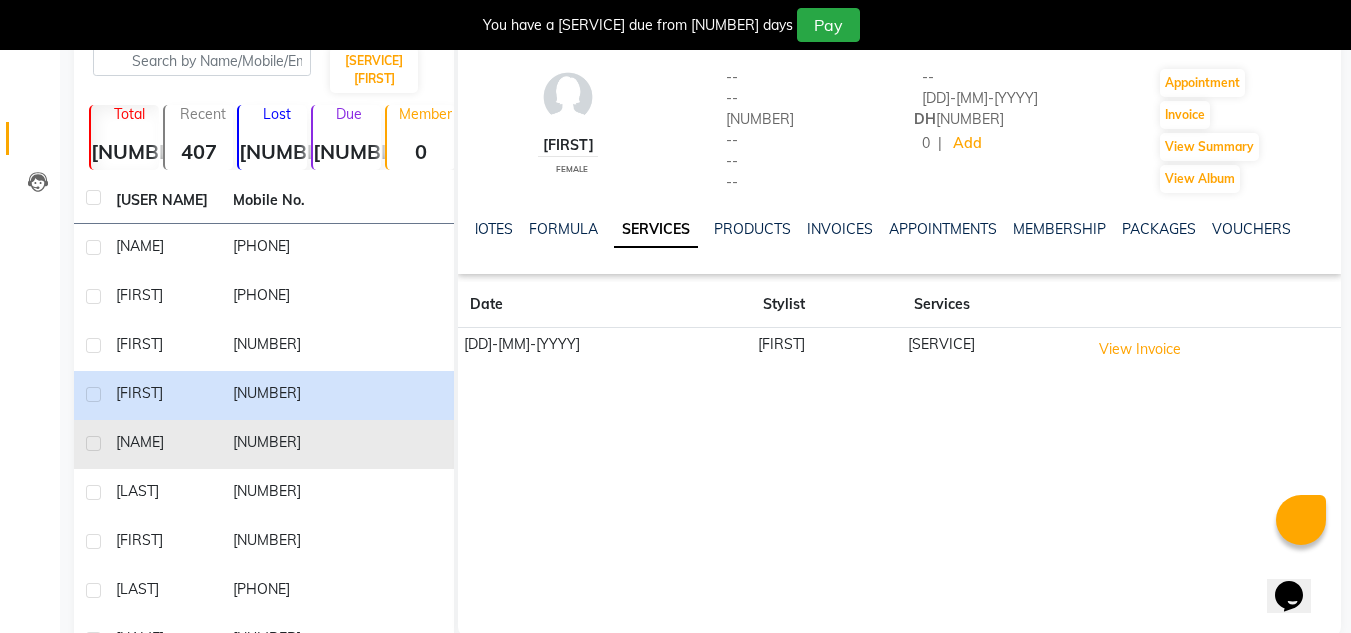 click on "[NUMBER]" at bounding box center (279, 248) 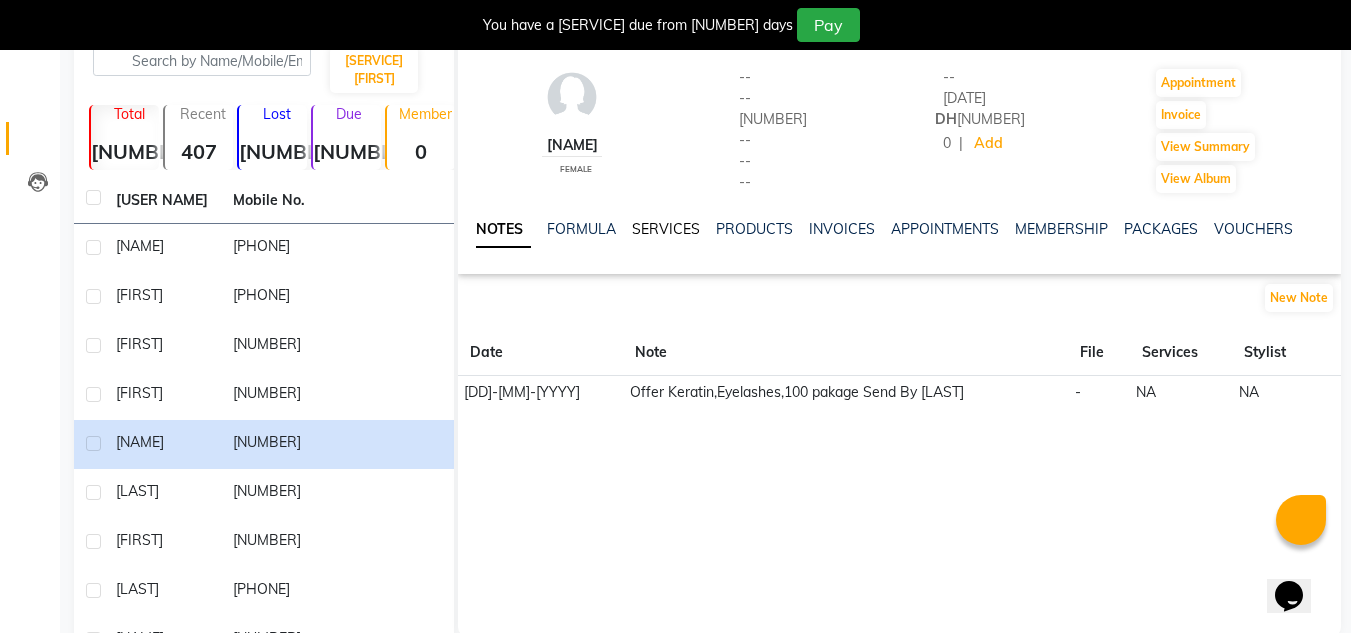 click on "SERVICES" at bounding box center [666, 229] 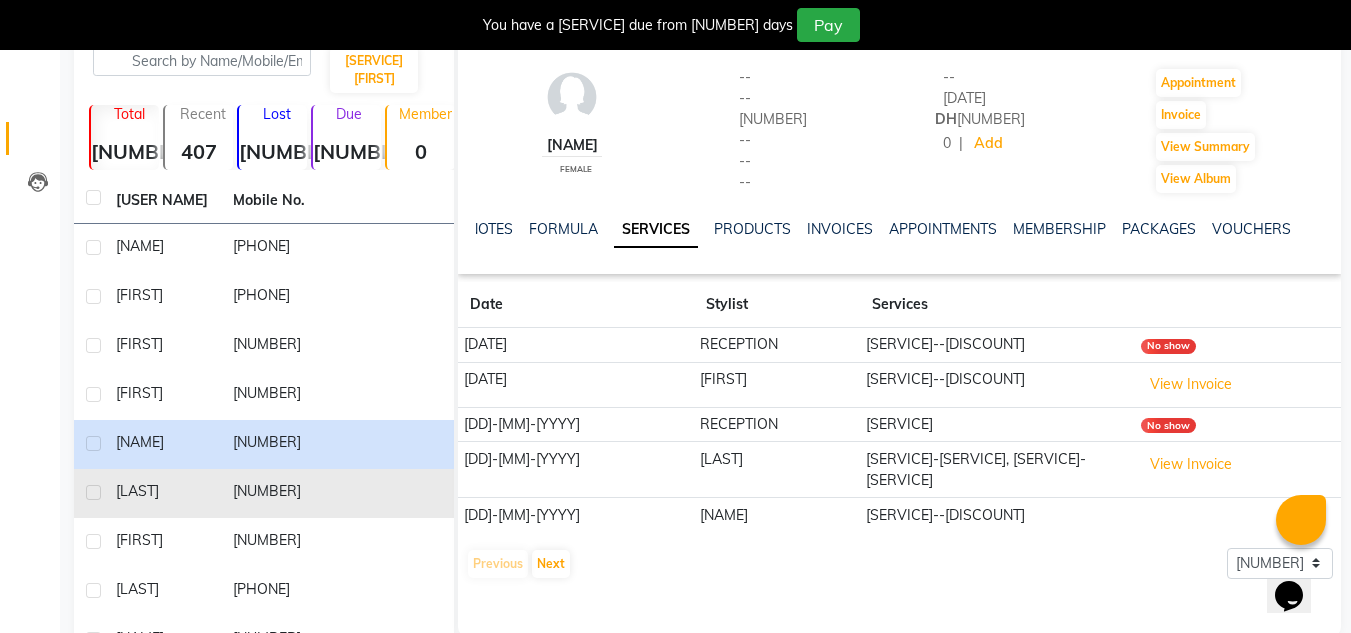 click on "[NUMBER]" at bounding box center (279, 248) 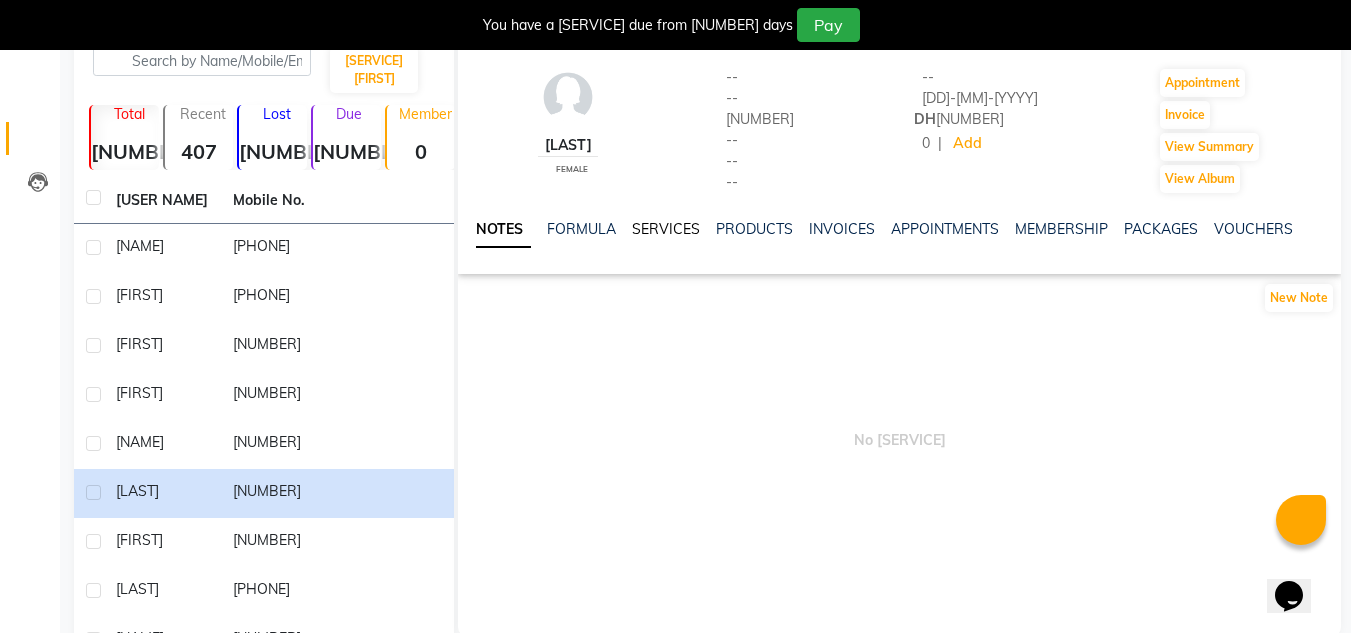click on "SERVICES" at bounding box center (666, 229) 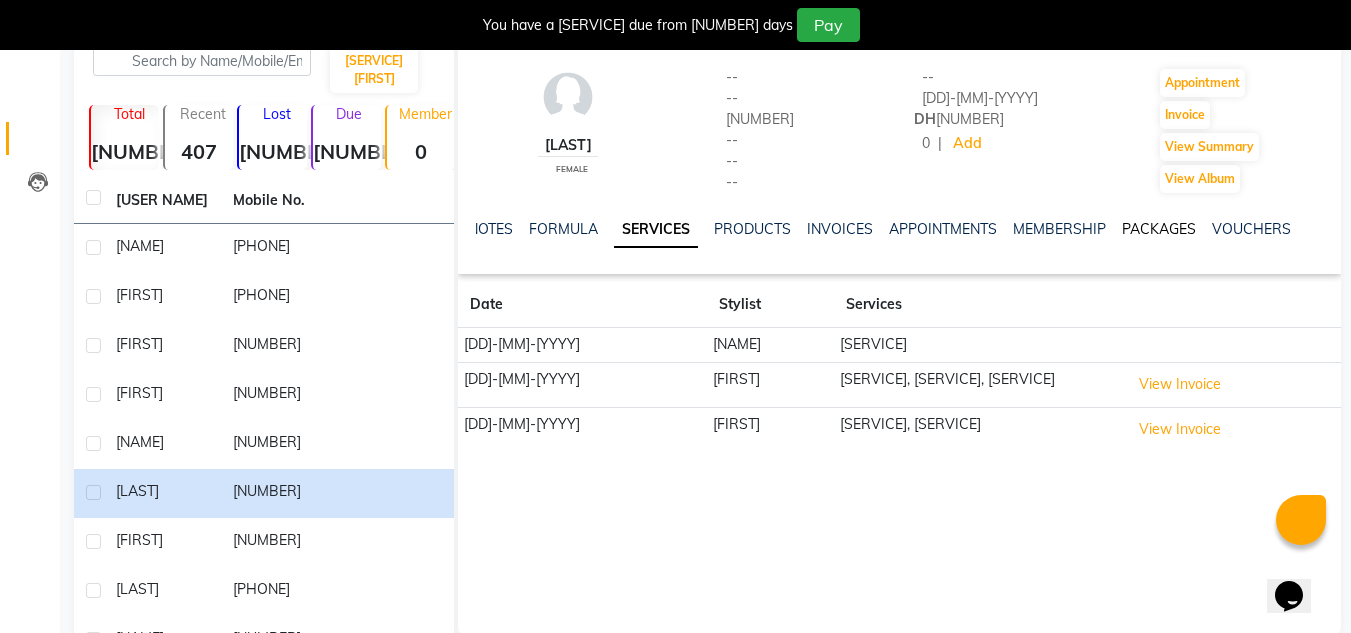 click on "PACKAGES" at bounding box center [1159, 229] 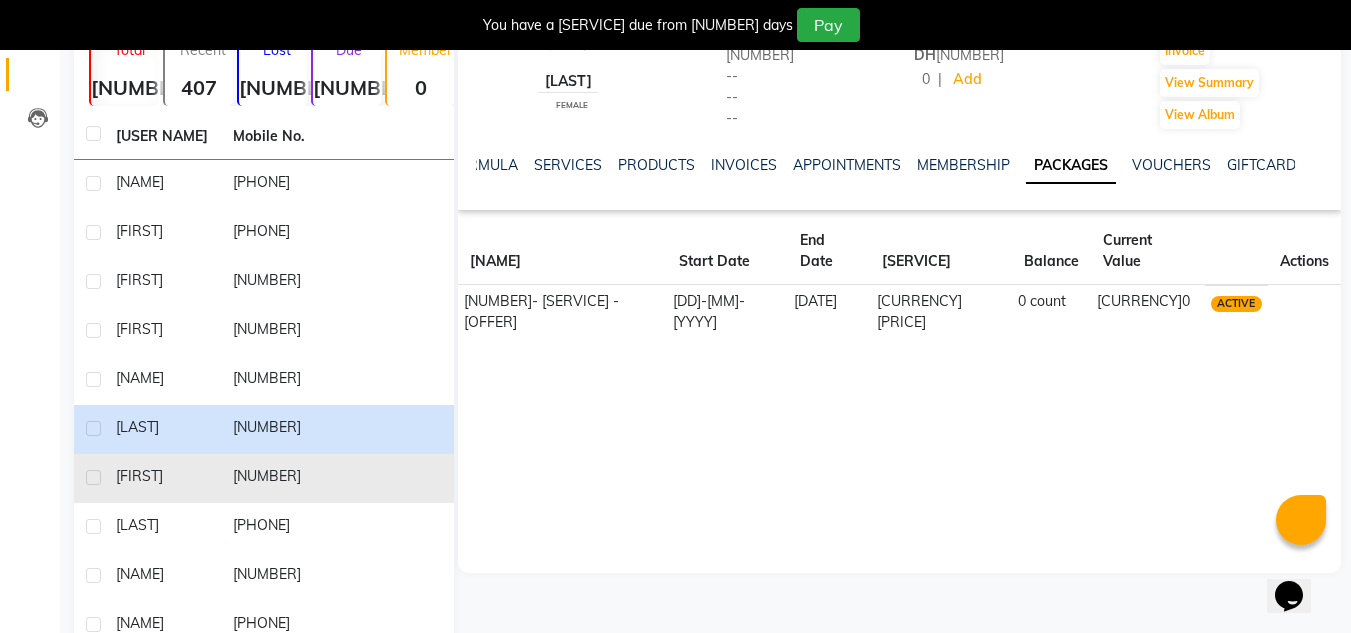 scroll, scrollTop: 200, scrollLeft: 0, axis: vertical 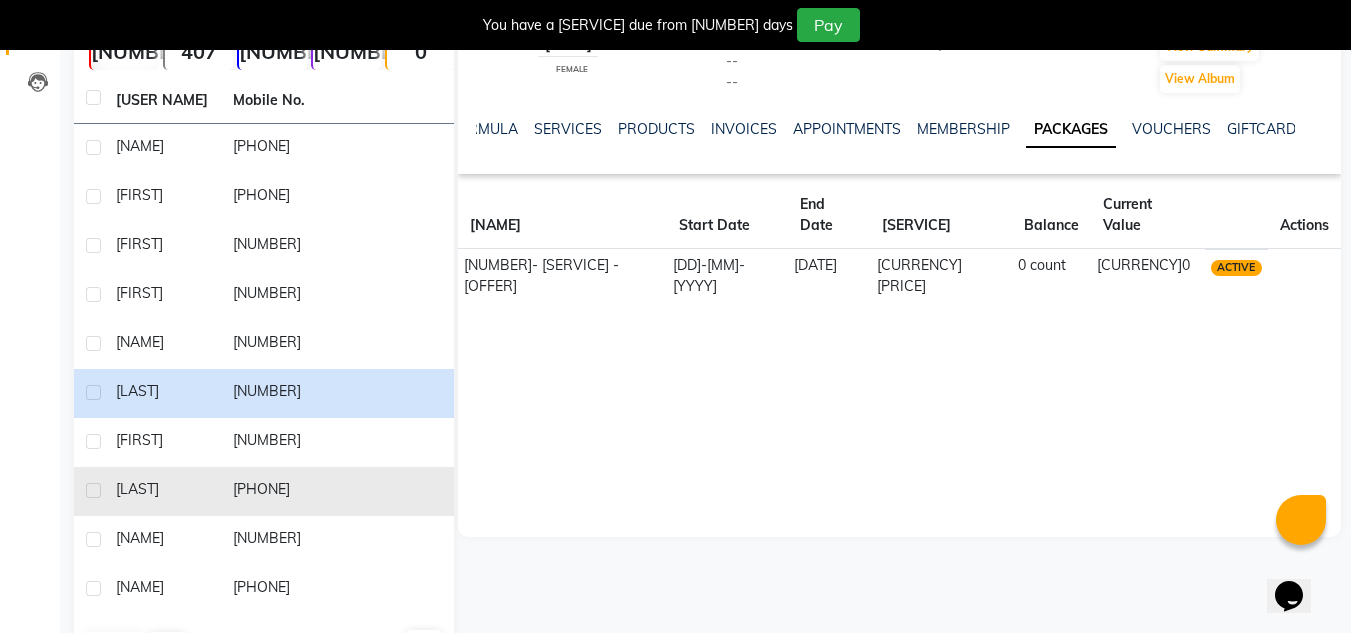 click on "[PHONE]" at bounding box center (279, 148) 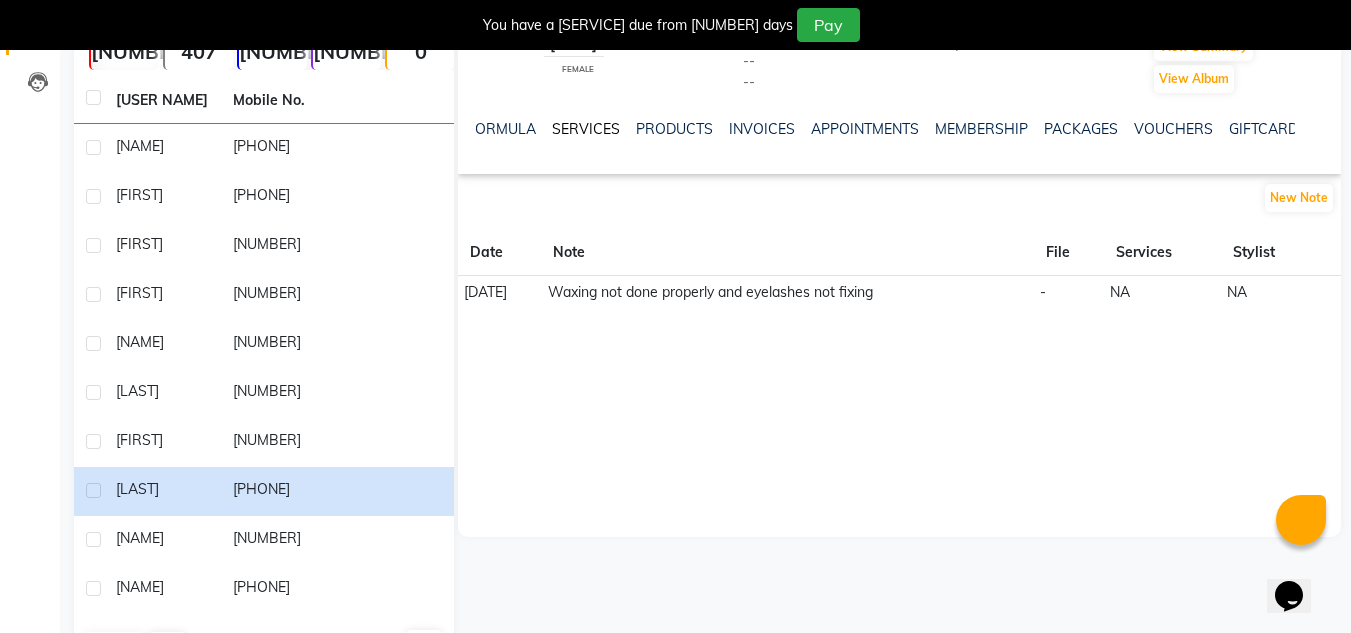 click on "SERVICES" at bounding box center [586, 129] 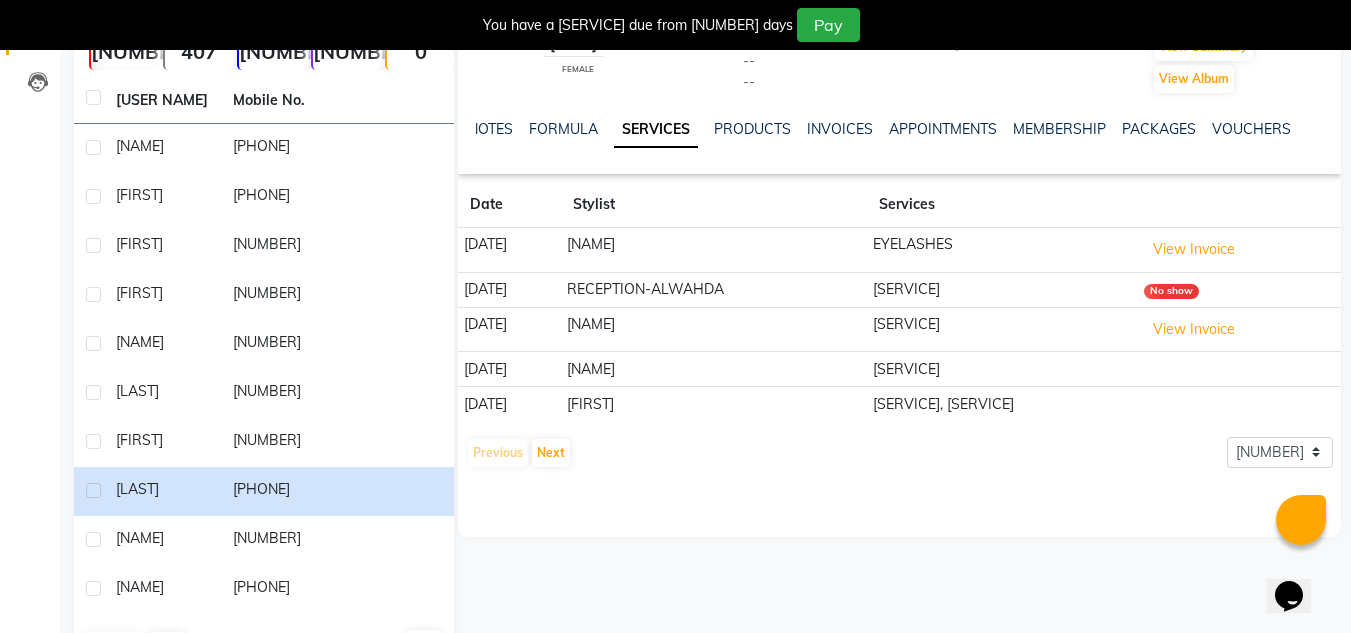 scroll, scrollTop: 100, scrollLeft: 0, axis: vertical 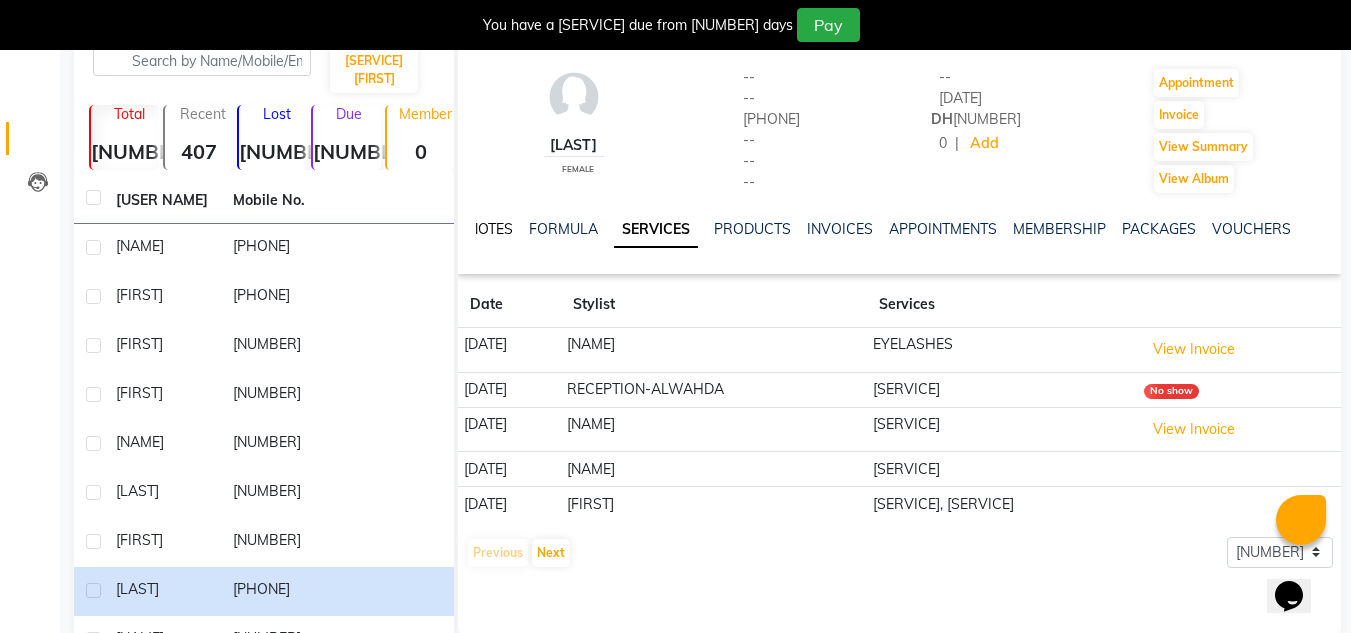 click on "NOTES" at bounding box center (490, 229) 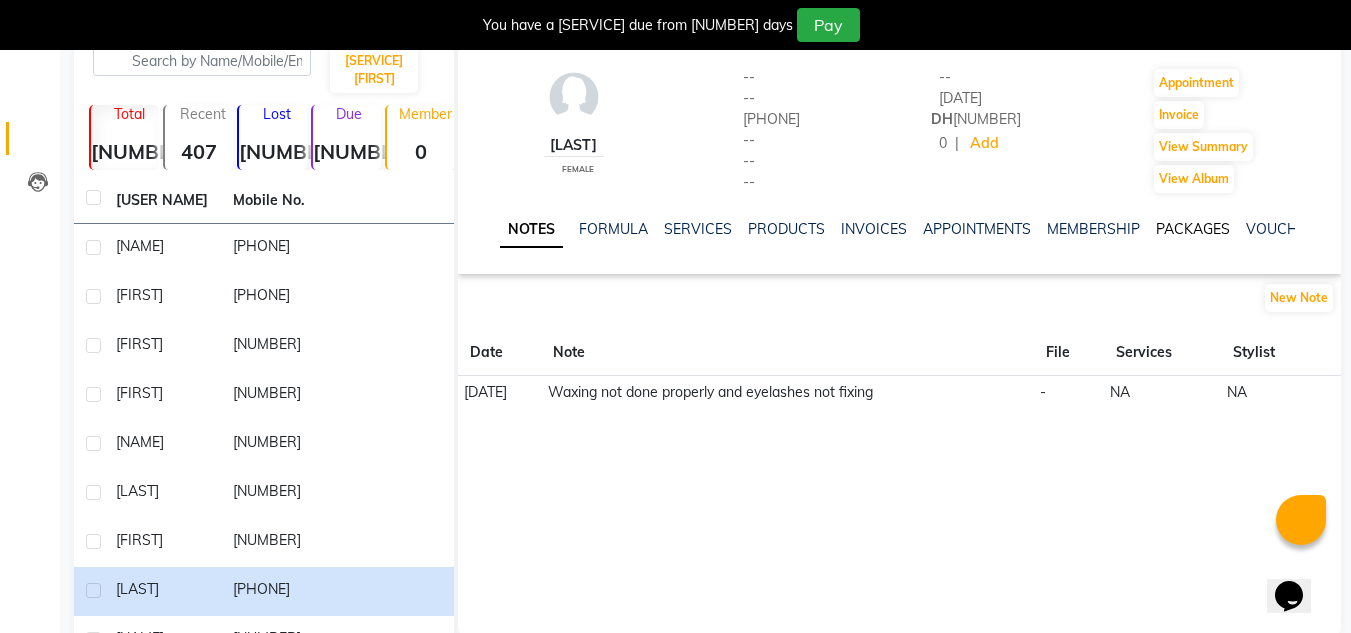 click on "PACKAGES" at bounding box center [1193, 229] 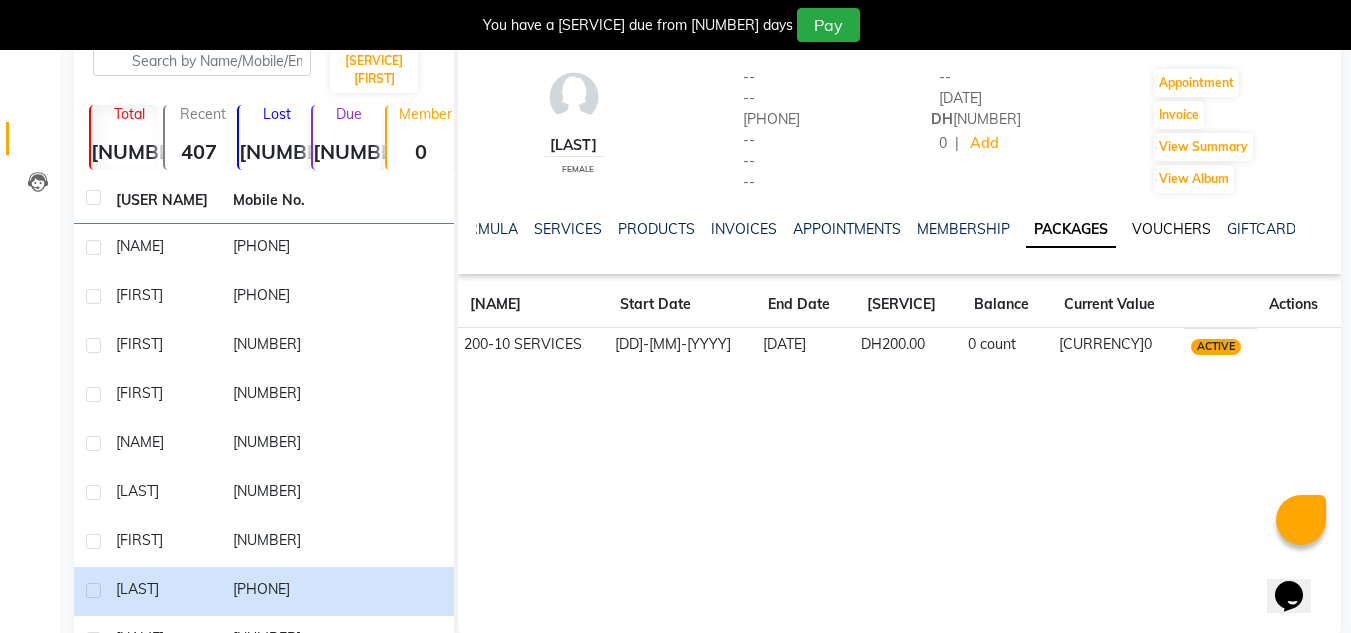 click on "VOUCHERS" at bounding box center [1171, 229] 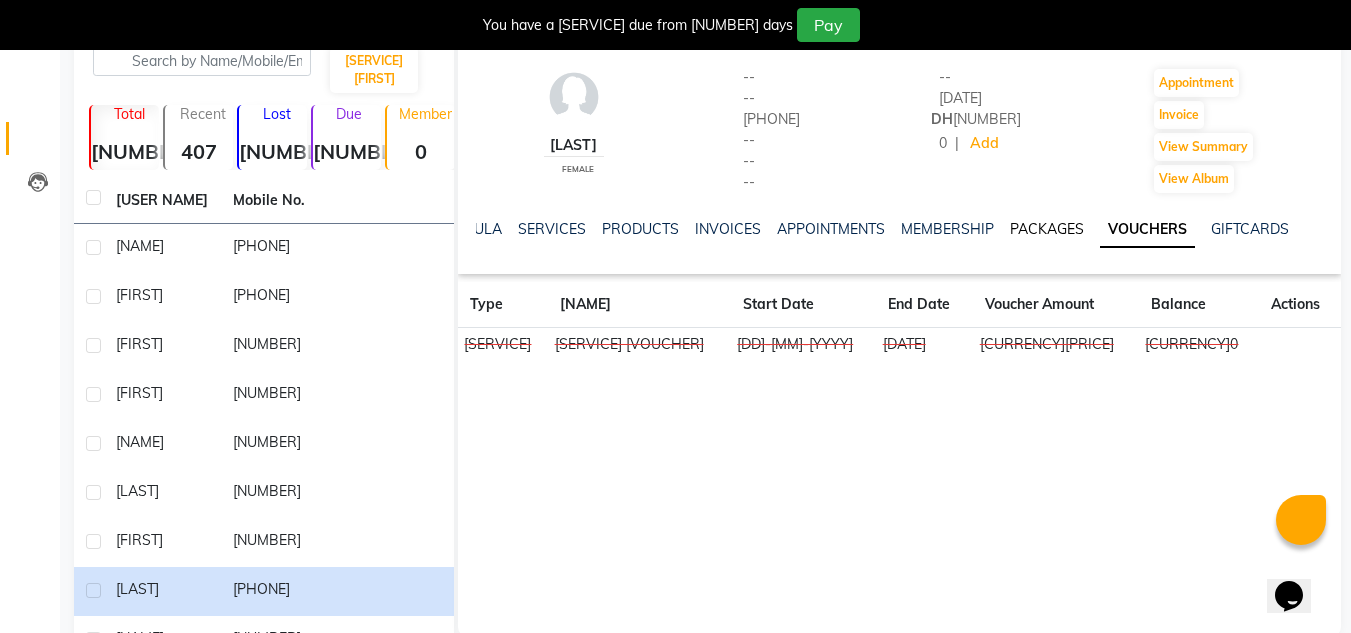 click on "PACKAGES" at bounding box center [1047, 229] 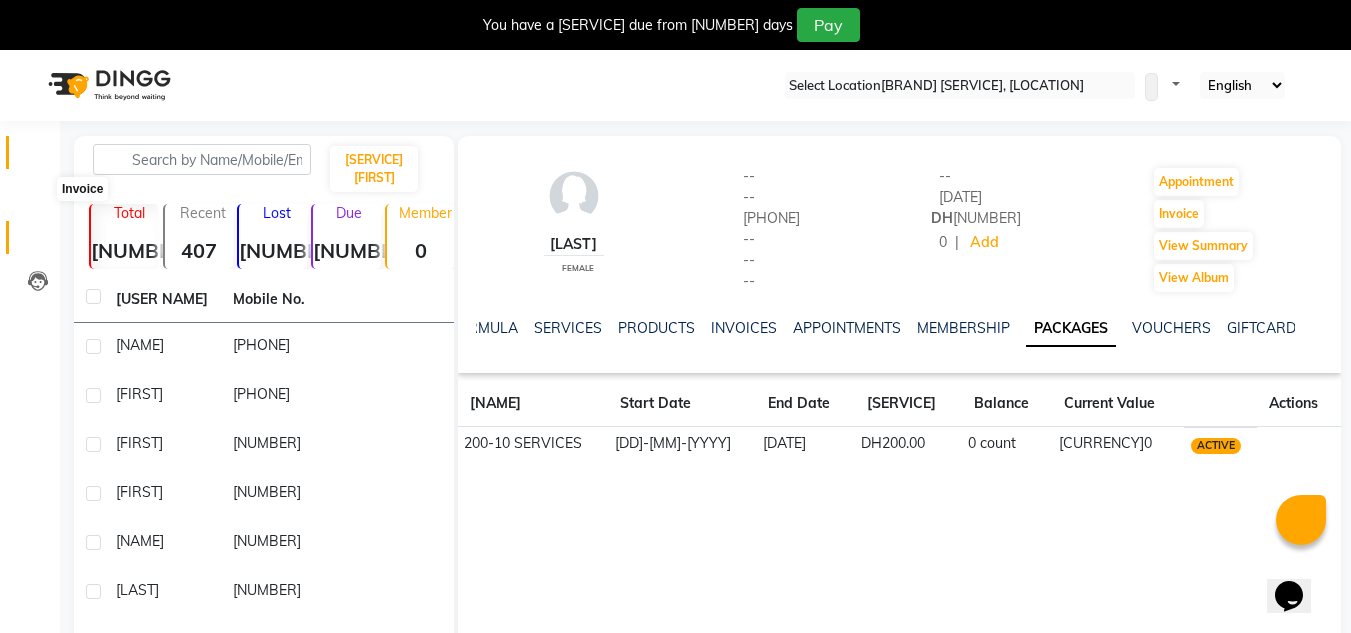 scroll, scrollTop: 0, scrollLeft: 0, axis: both 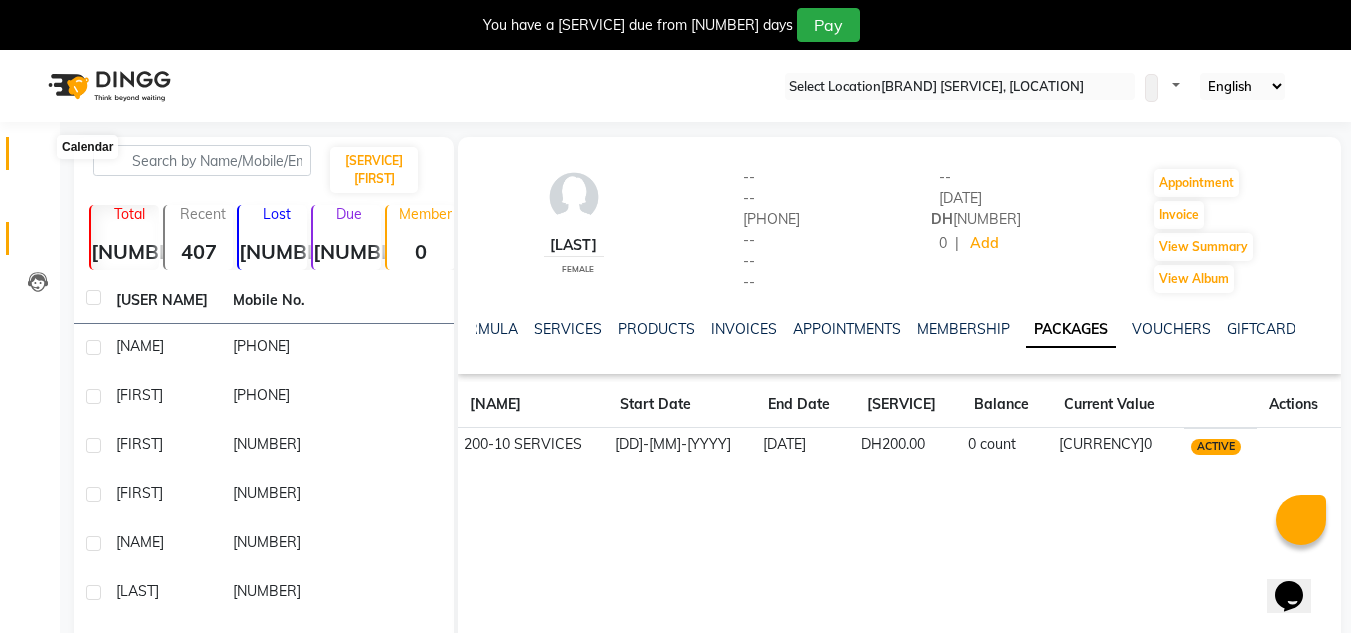 click at bounding box center (38, 158) 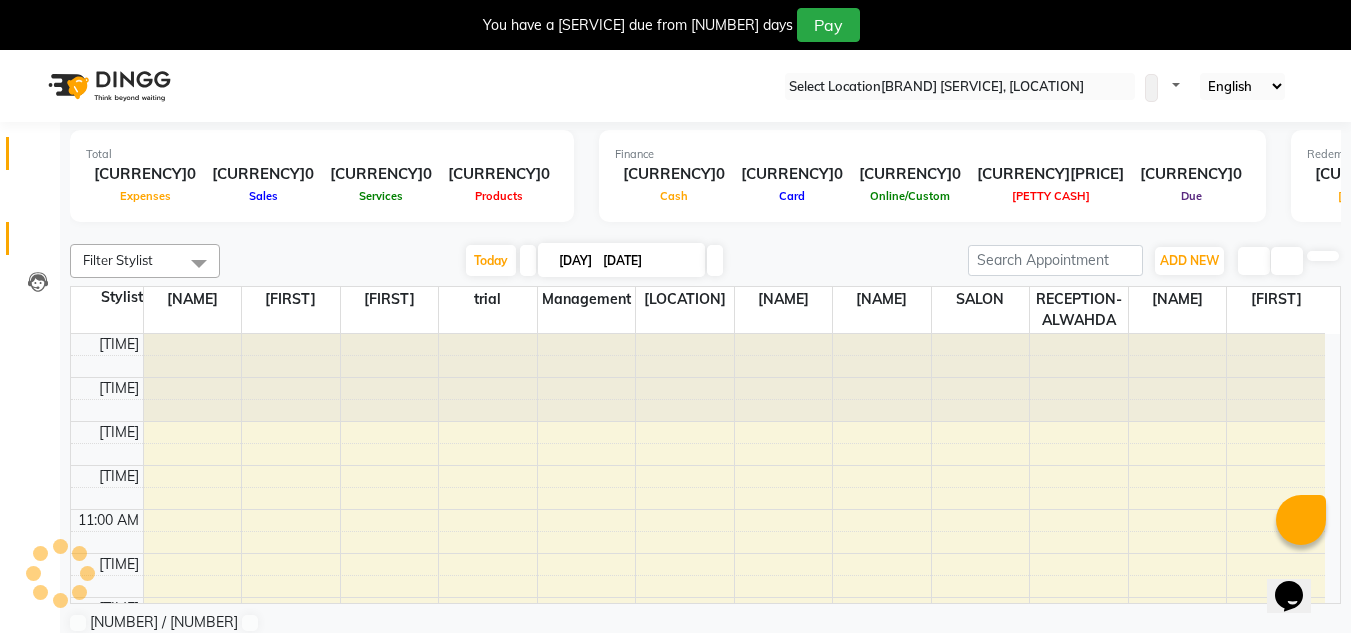 scroll, scrollTop: 0, scrollLeft: 0, axis: both 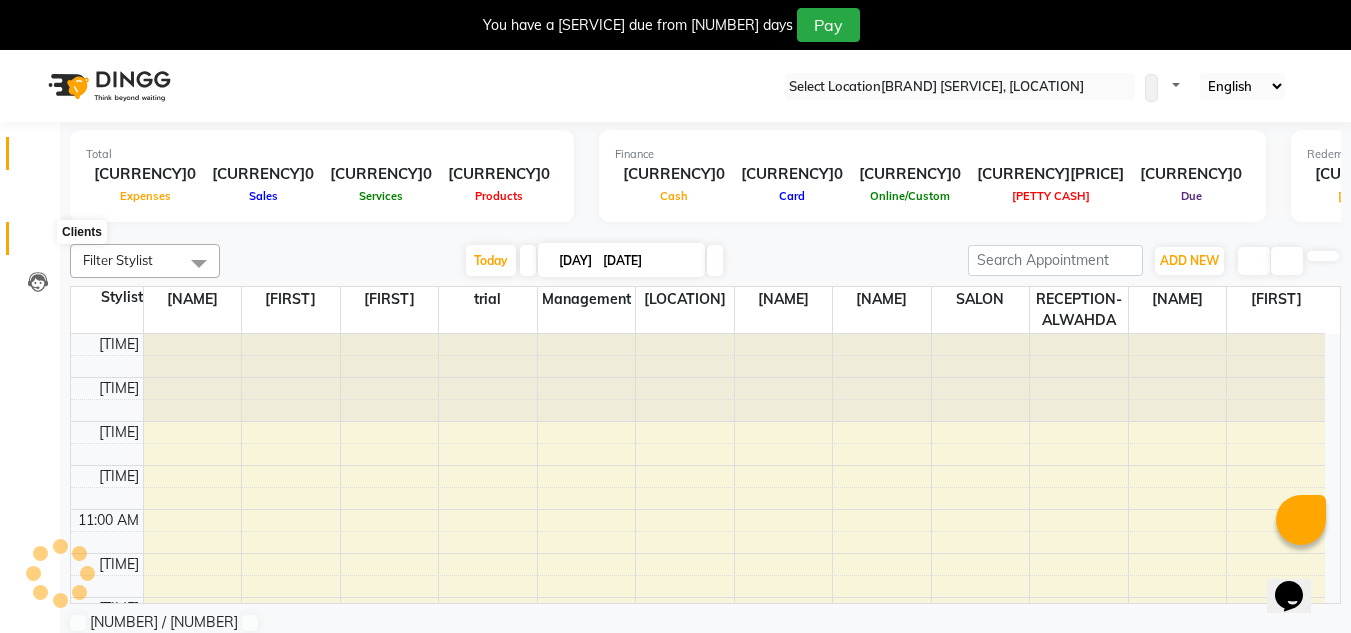 click at bounding box center (38, 243) 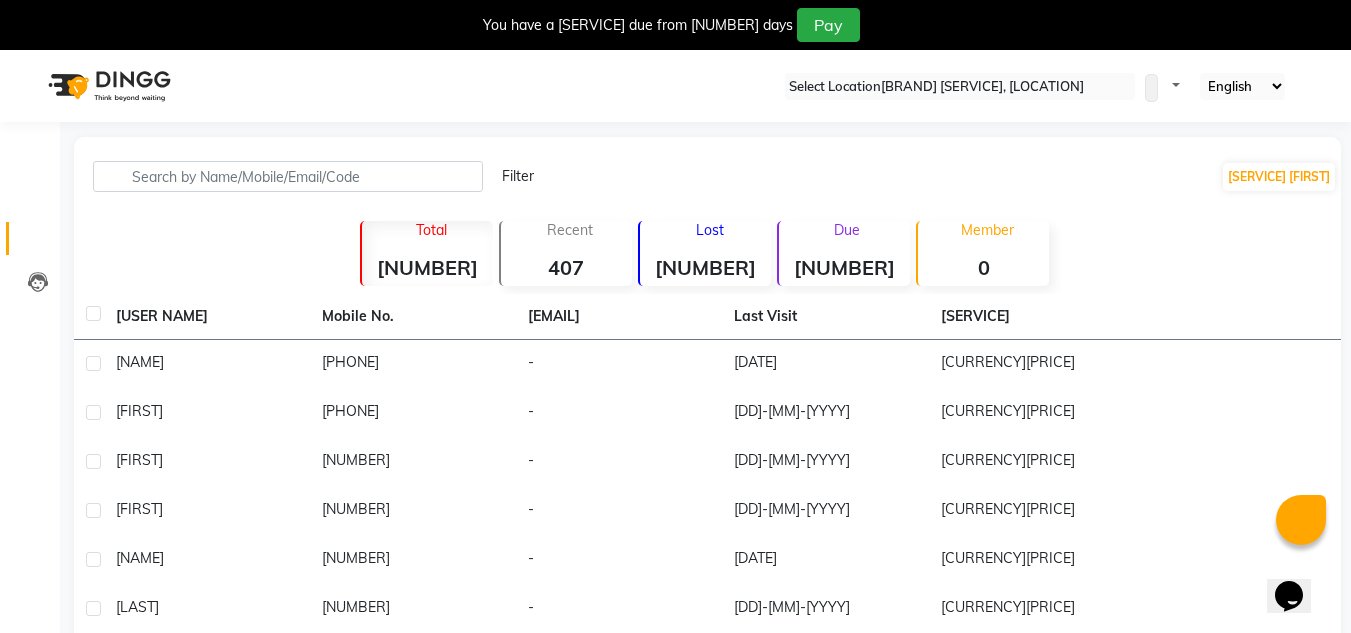 scroll, scrollTop: 283, scrollLeft: 0, axis: vertical 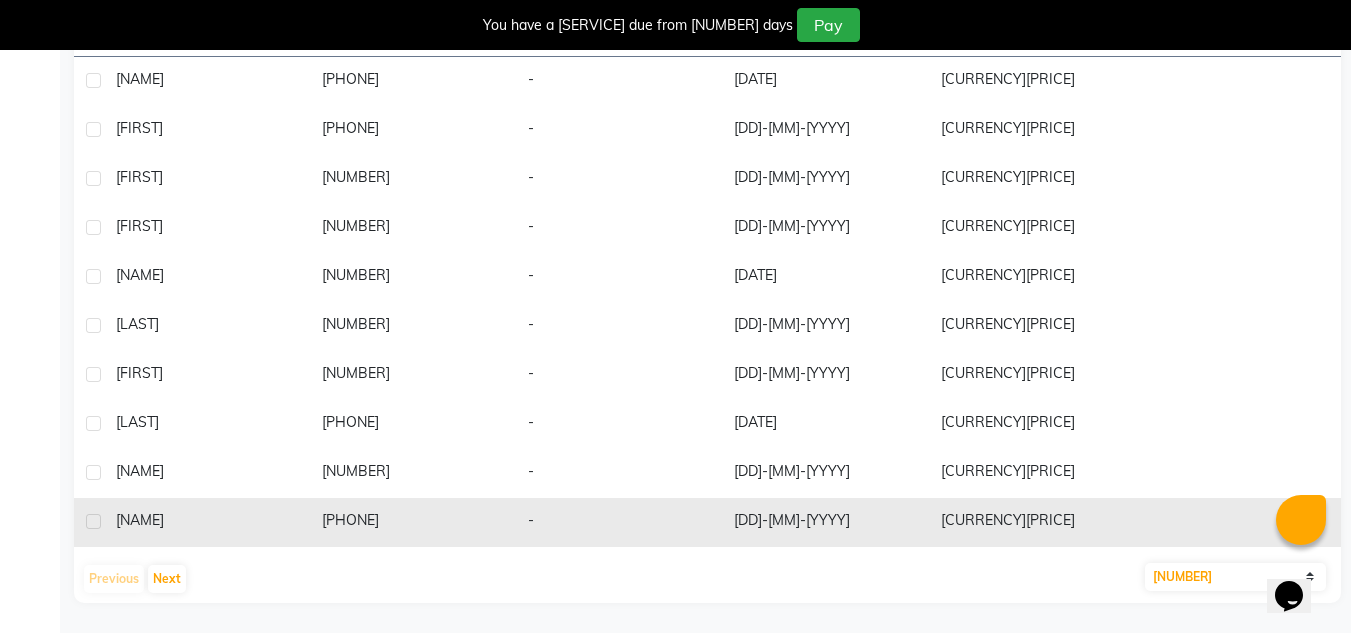 click on "[NAME]" at bounding box center (207, 81) 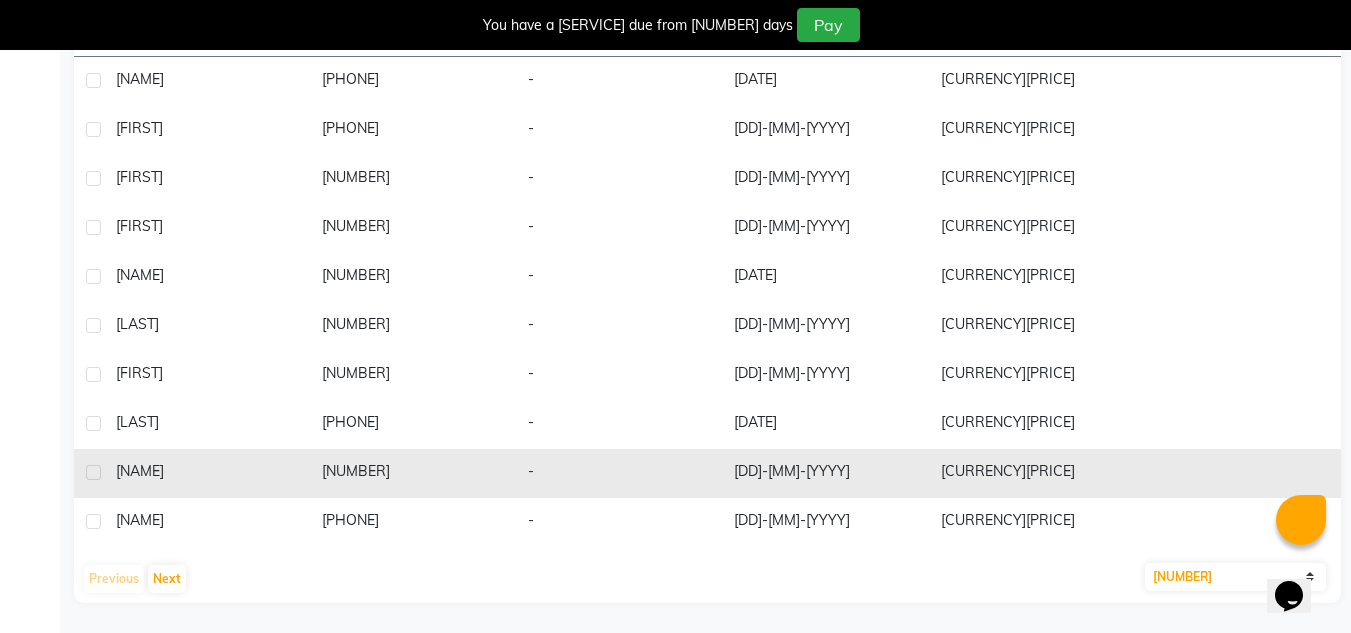 scroll, scrollTop: 267, scrollLeft: 0, axis: vertical 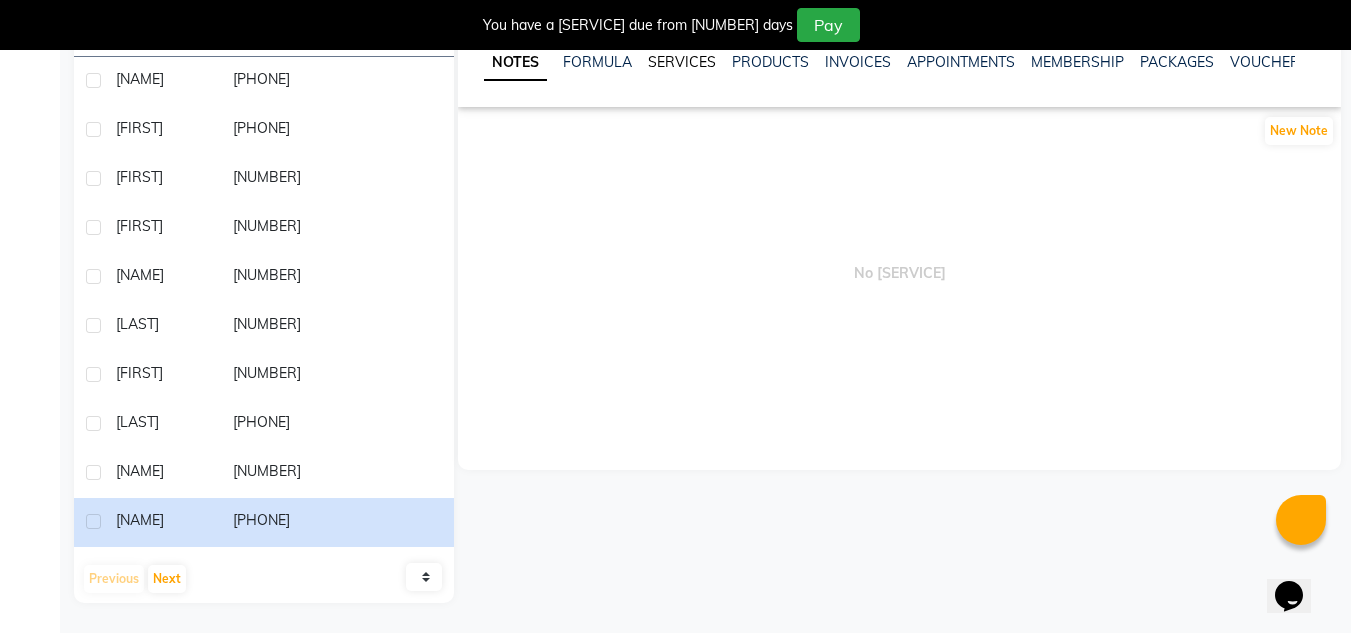 click on "SERVICES" at bounding box center [682, 62] 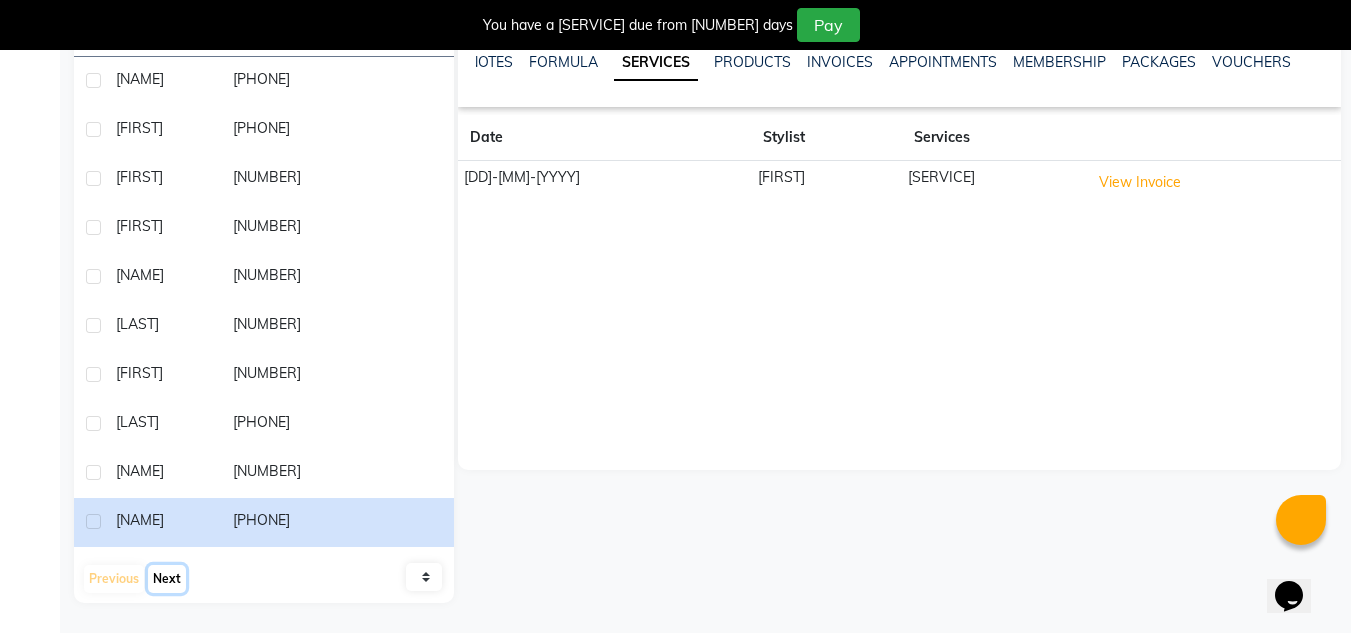 click on "Next" at bounding box center [167, 579] 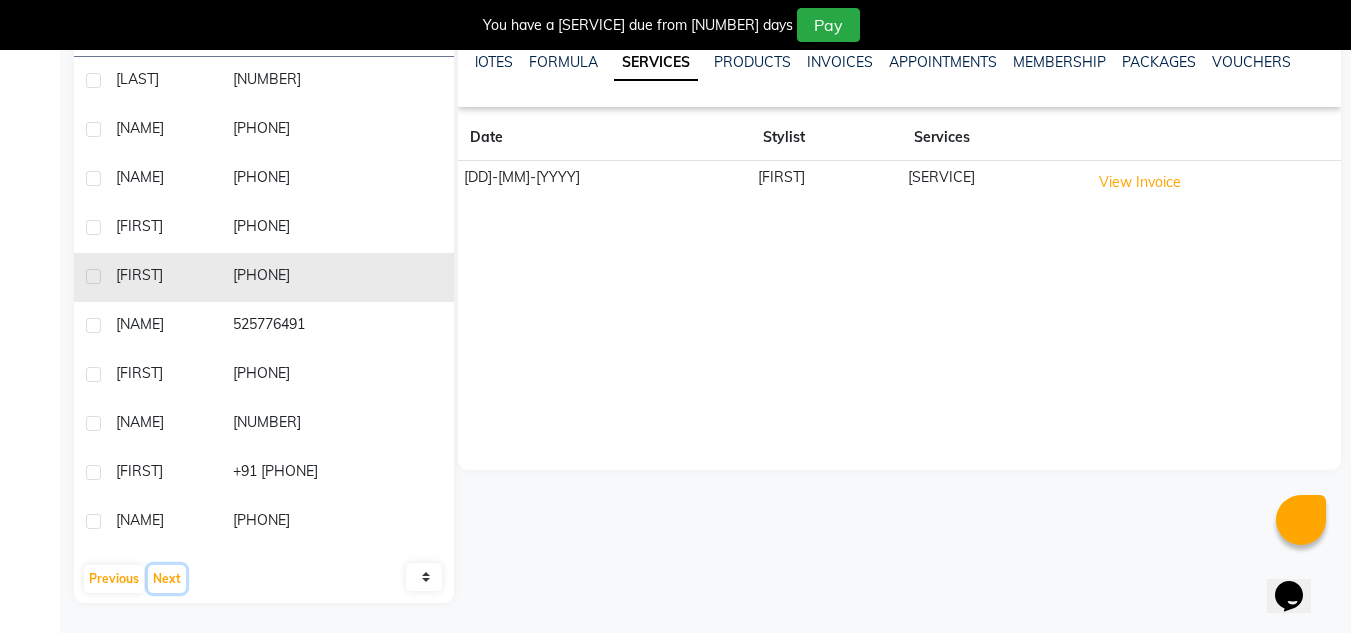 scroll, scrollTop: 67, scrollLeft: 0, axis: vertical 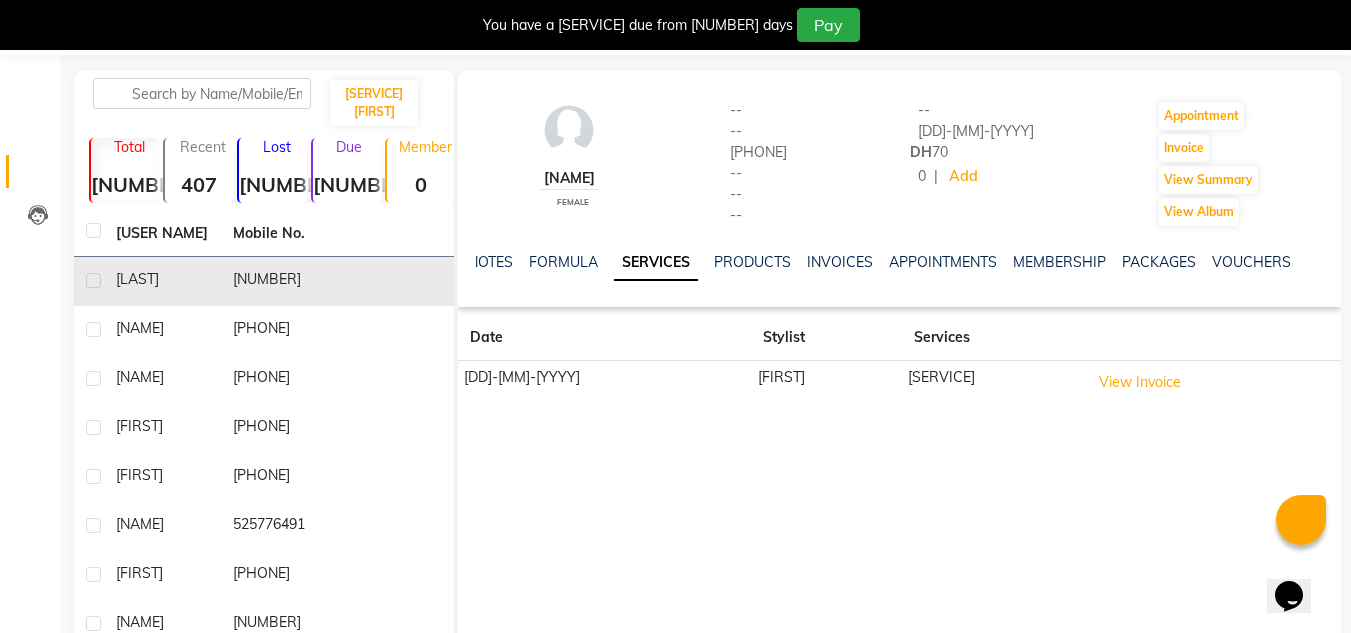 click on "[NUMBER]" at bounding box center (279, 281) 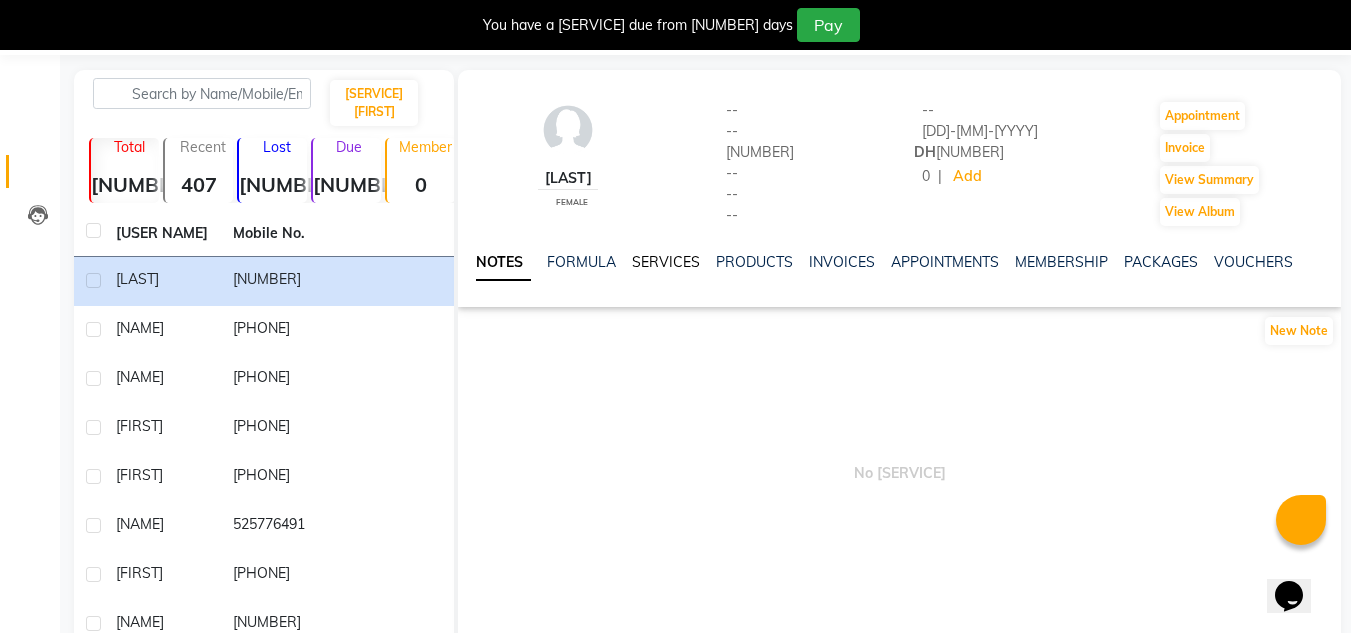click on "SERVICES" at bounding box center [666, 262] 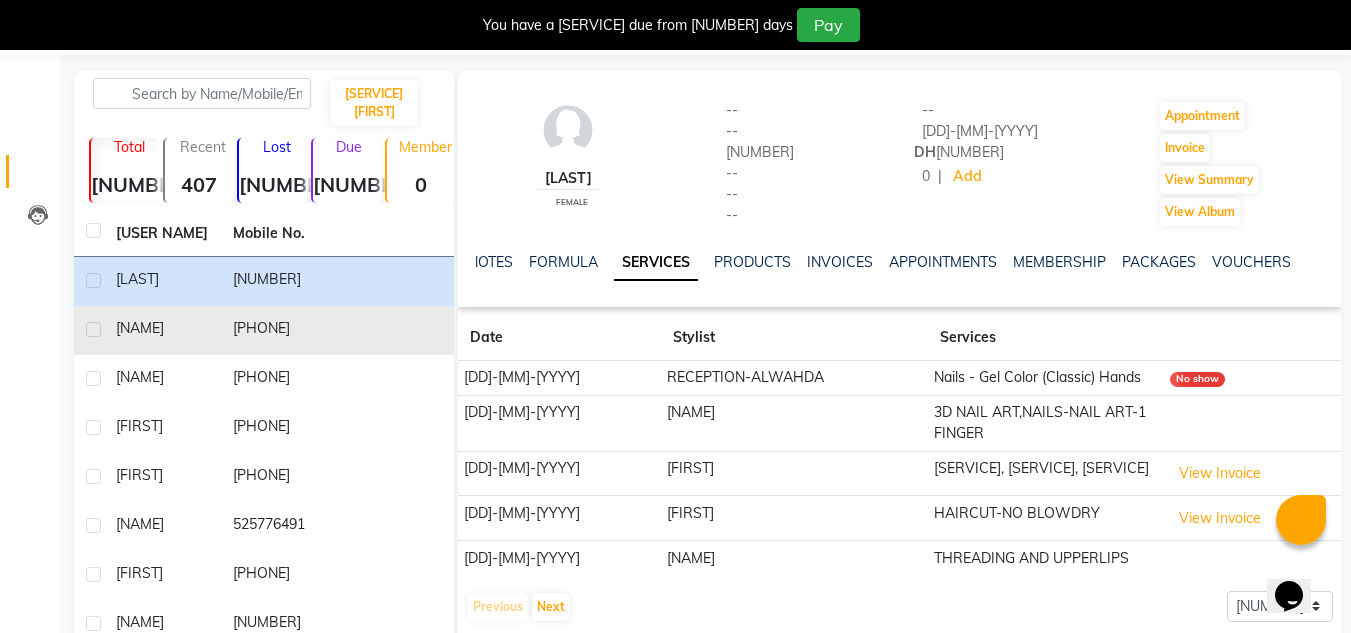 click on "[PHONE]" at bounding box center [279, 281] 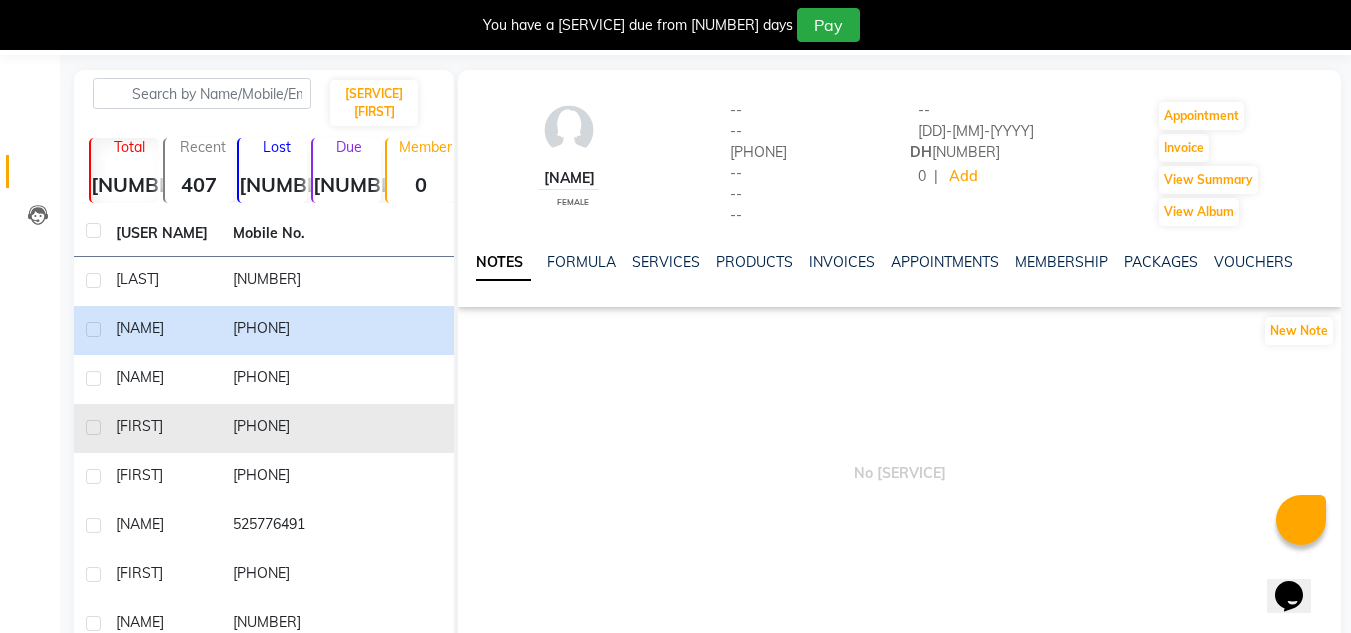 click on "[PHONE]" at bounding box center [279, 281] 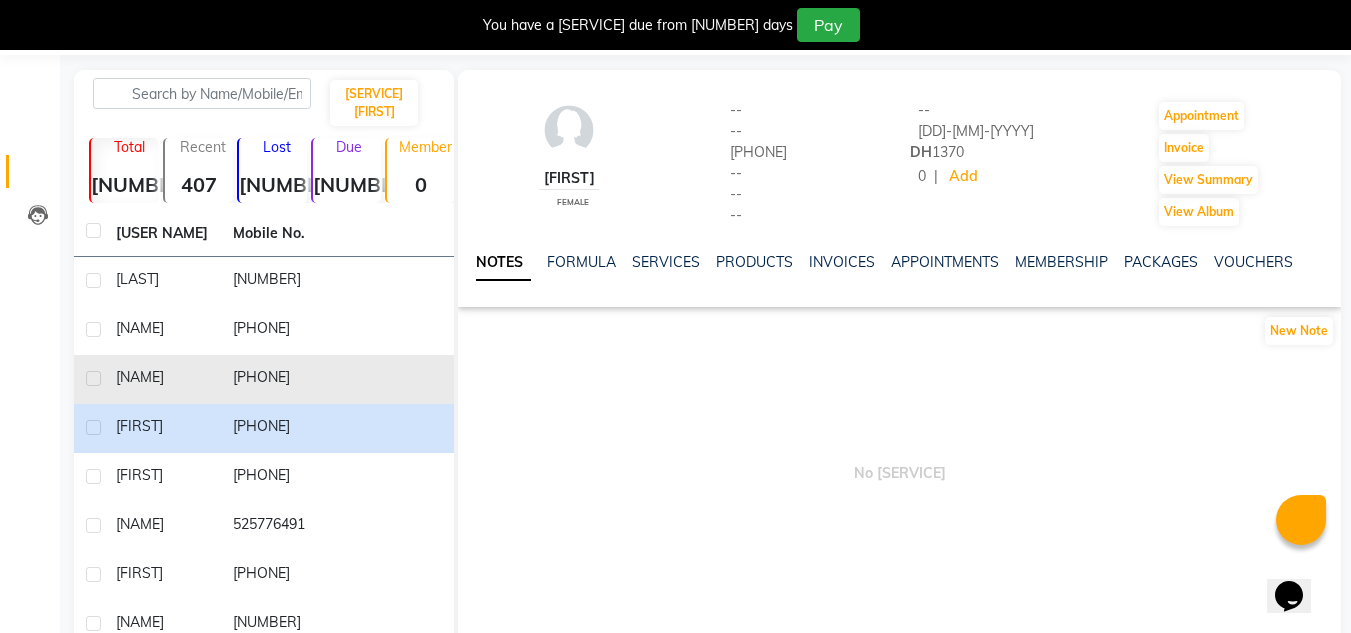 click on "[PHONE]" at bounding box center [279, 281] 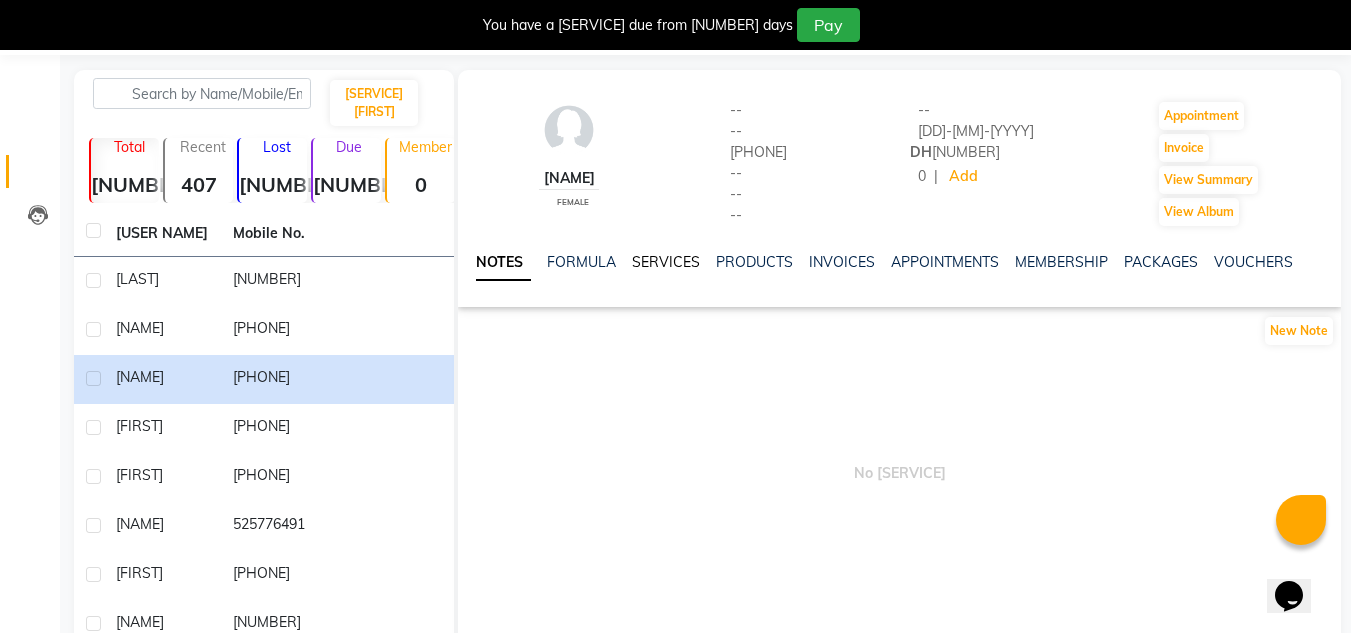 click on "SERVICES" at bounding box center [666, 262] 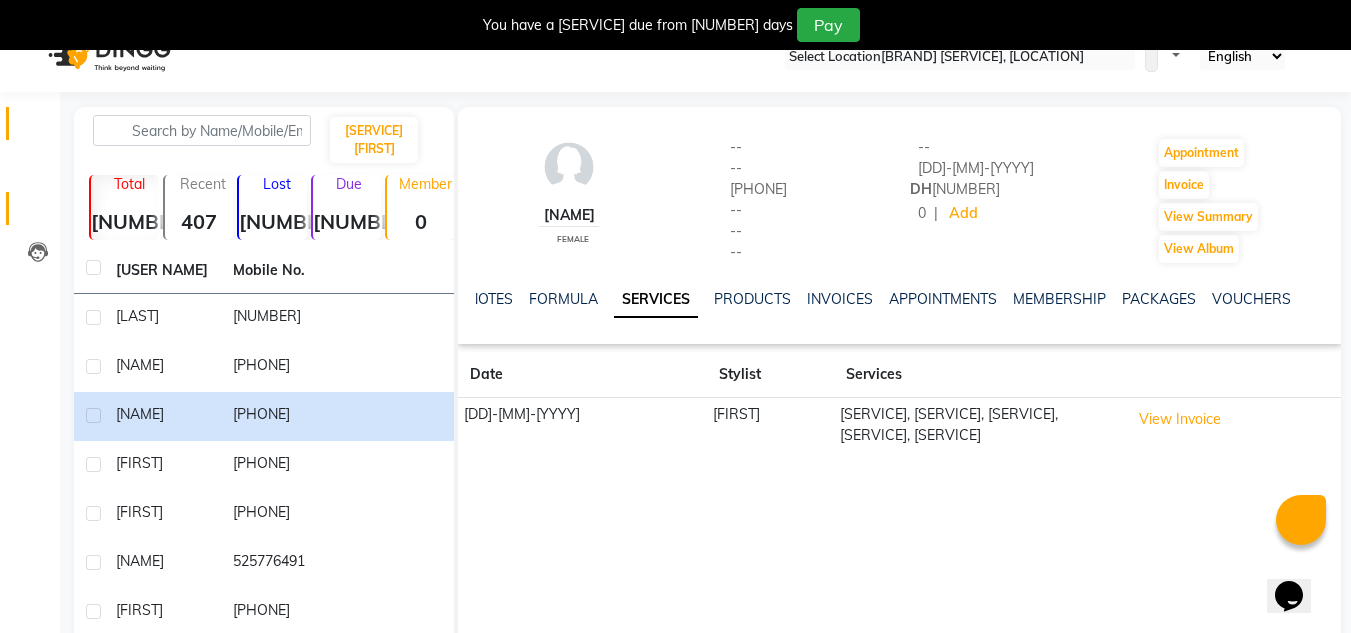 scroll, scrollTop: 0, scrollLeft: 0, axis: both 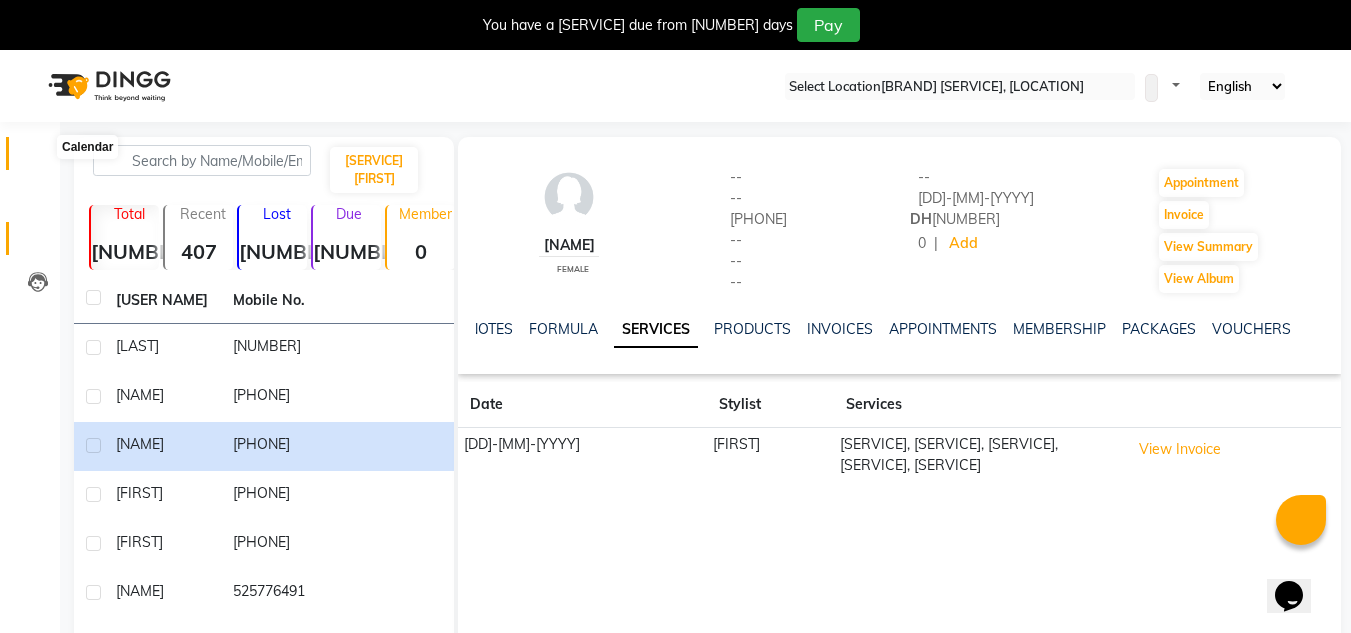 click at bounding box center [38, 158] 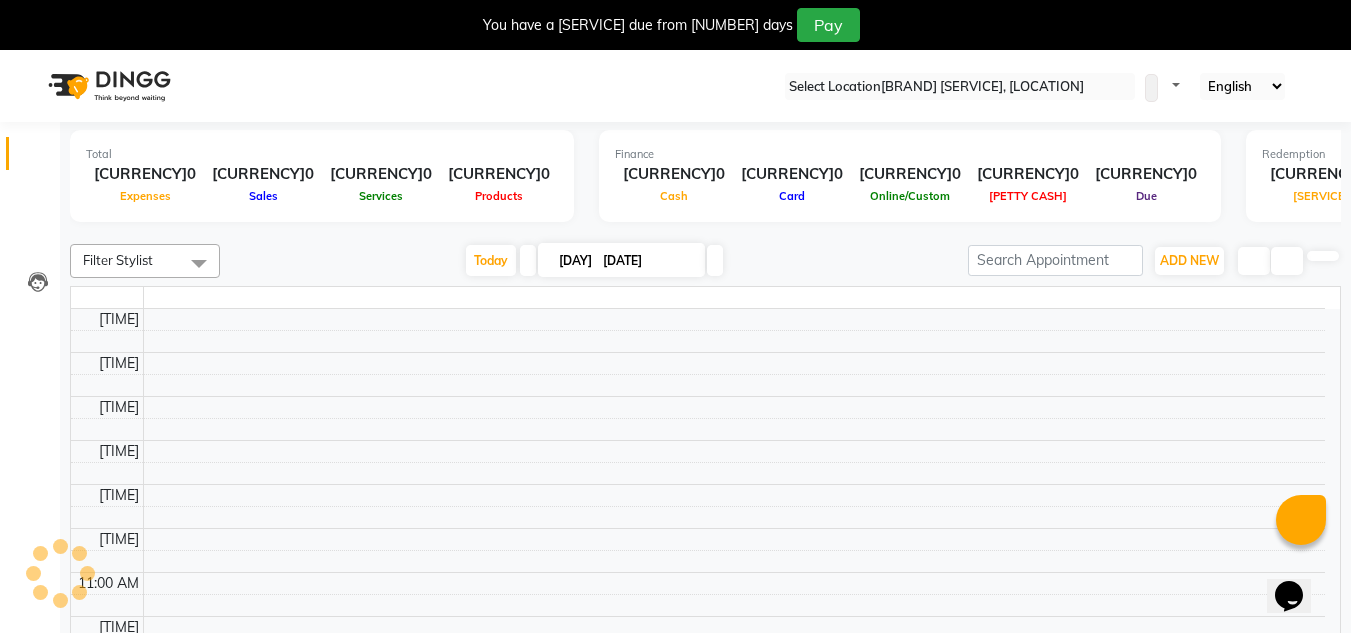 scroll, scrollTop: 0, scrollLeft: 0, axis: both 